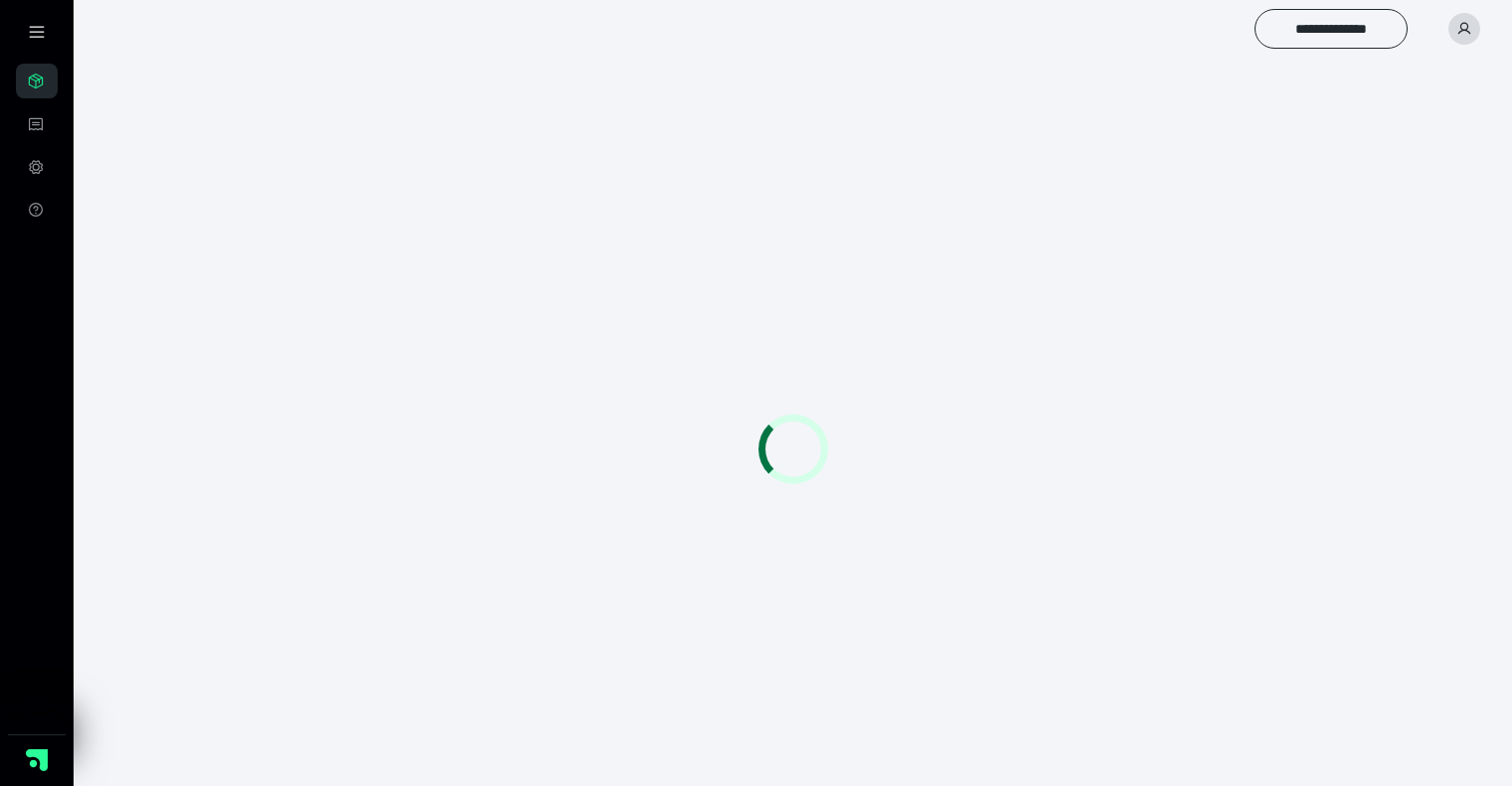 scroll, scrollTop: 0, scrollLeft: 0, axis: both 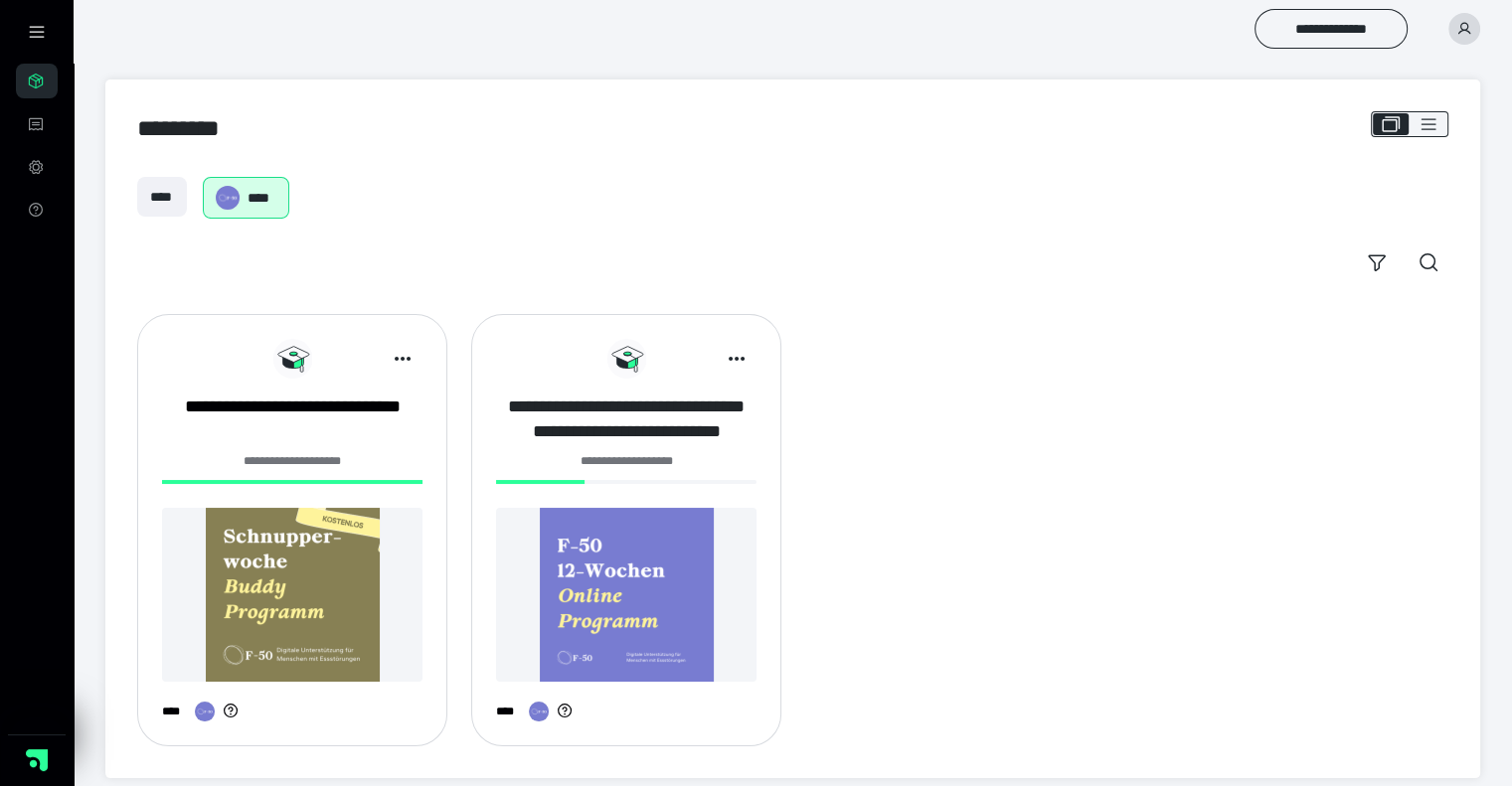 click on "**********" at bounding box center (626, 419) 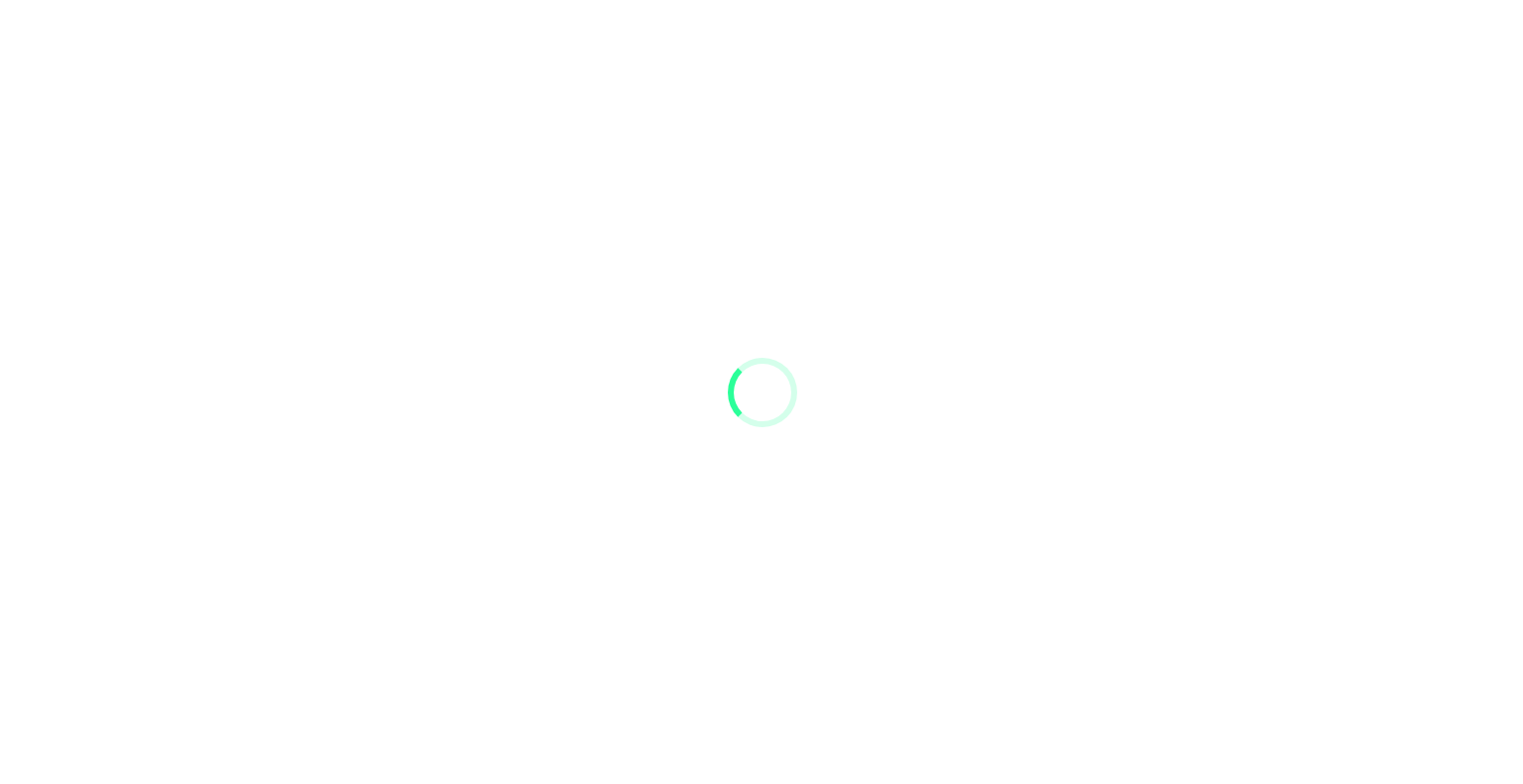 scroll, scrollTop: 0, scrollLeft: 0, axis: both 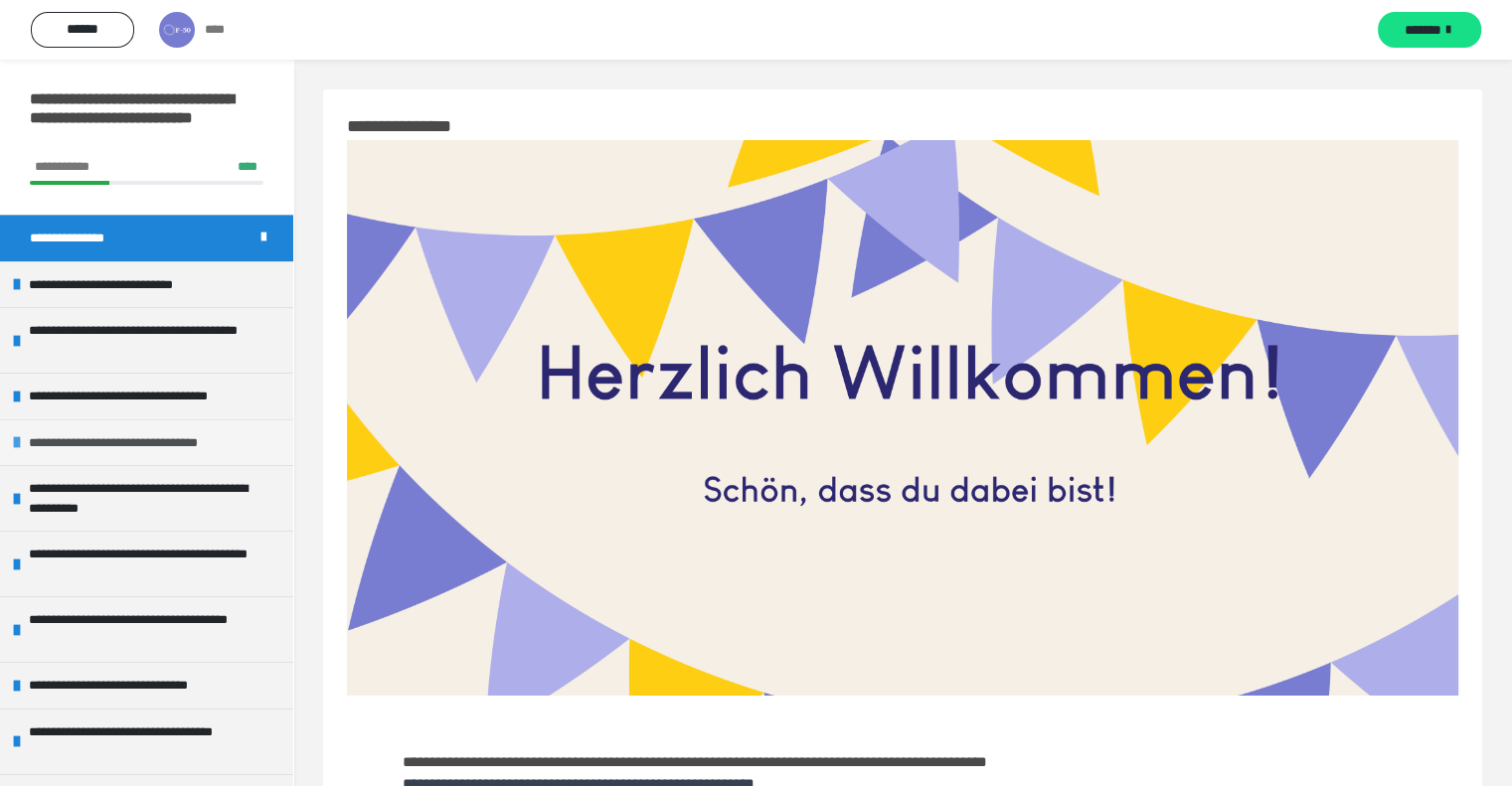 click at bounding box center (17, 442) 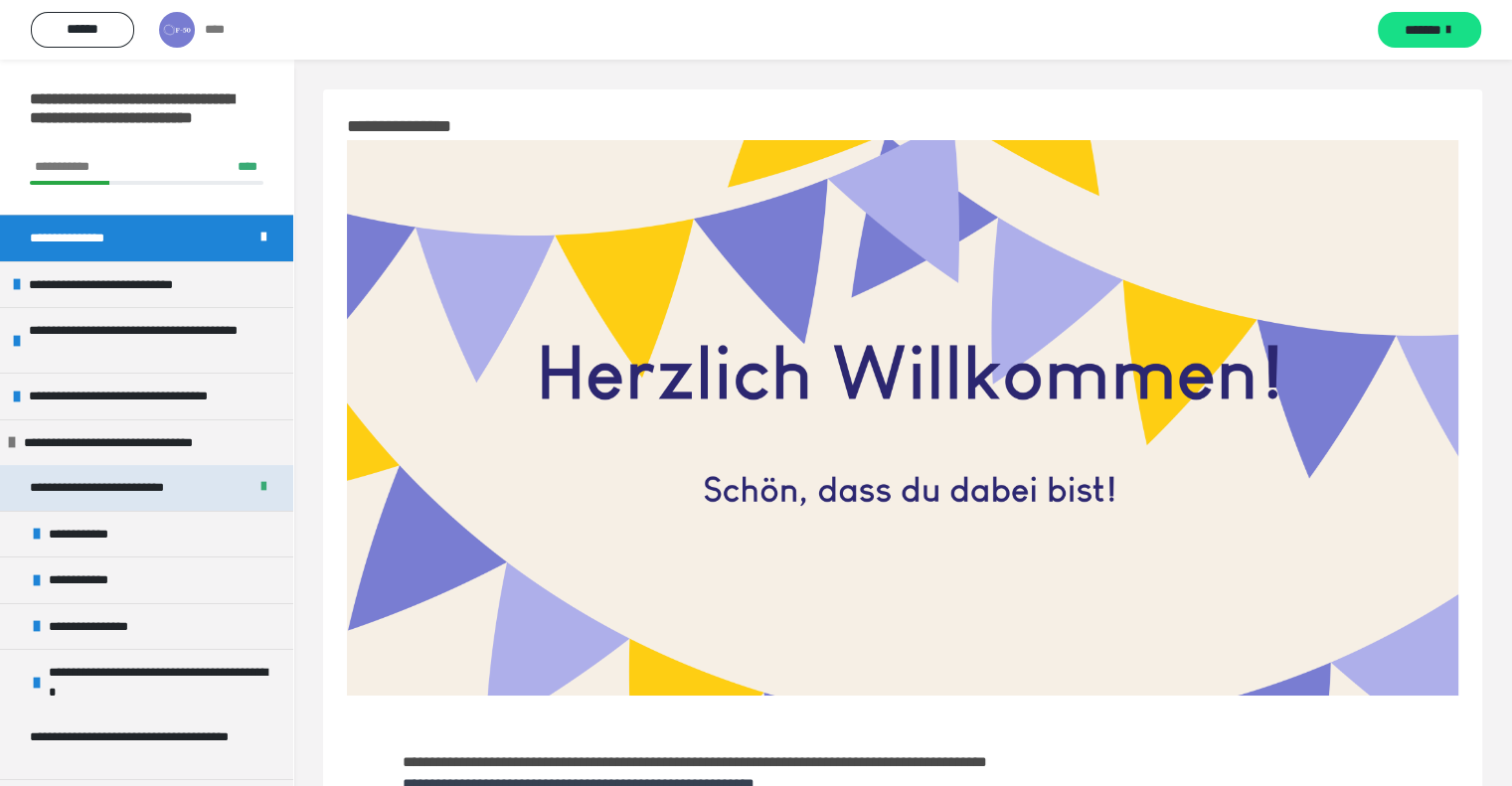 click on "**********" at bounding box center [122, 488] 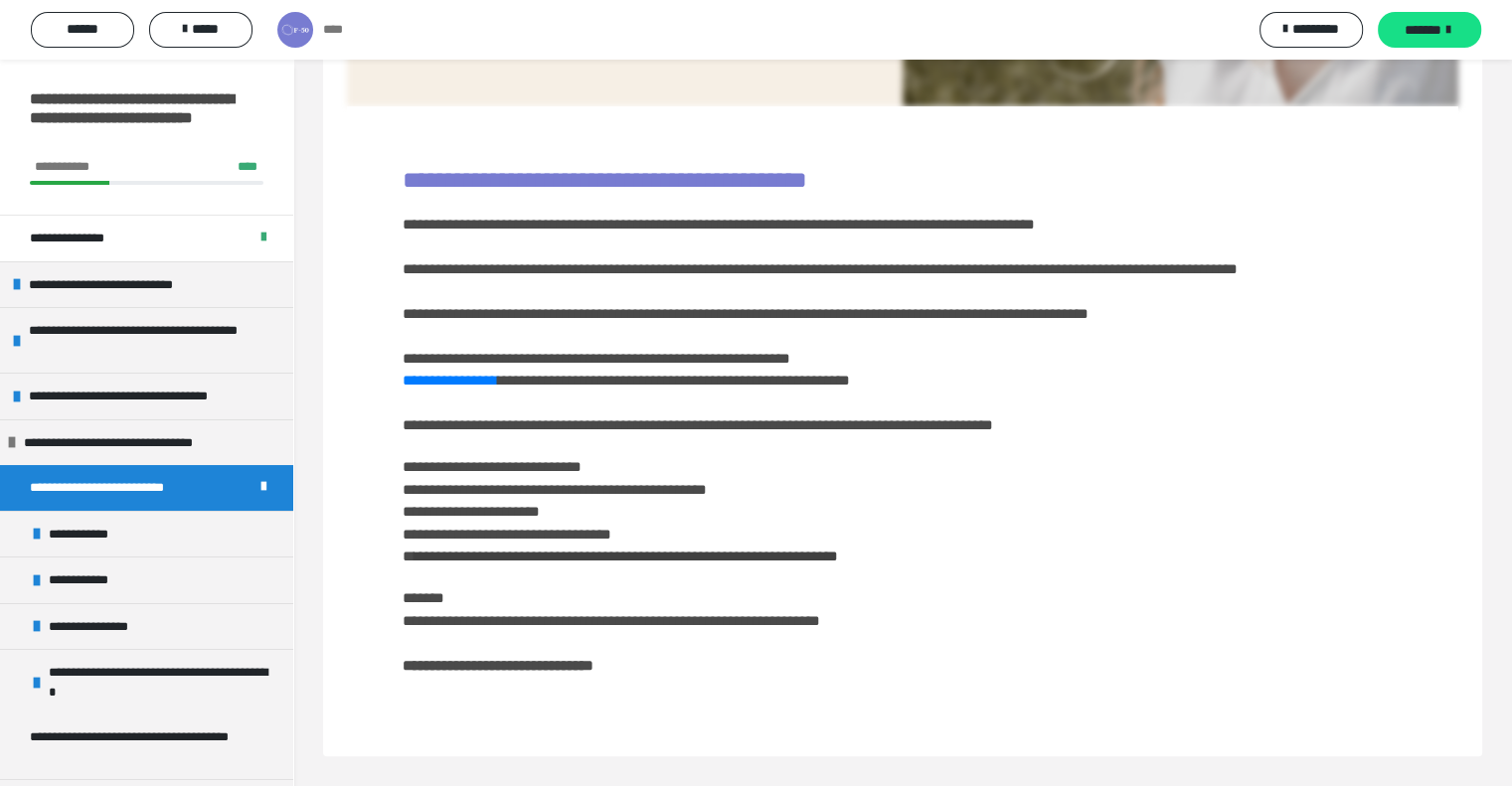 scroll, scrollTop: 611, scrollLeft: 0, axis: vertical 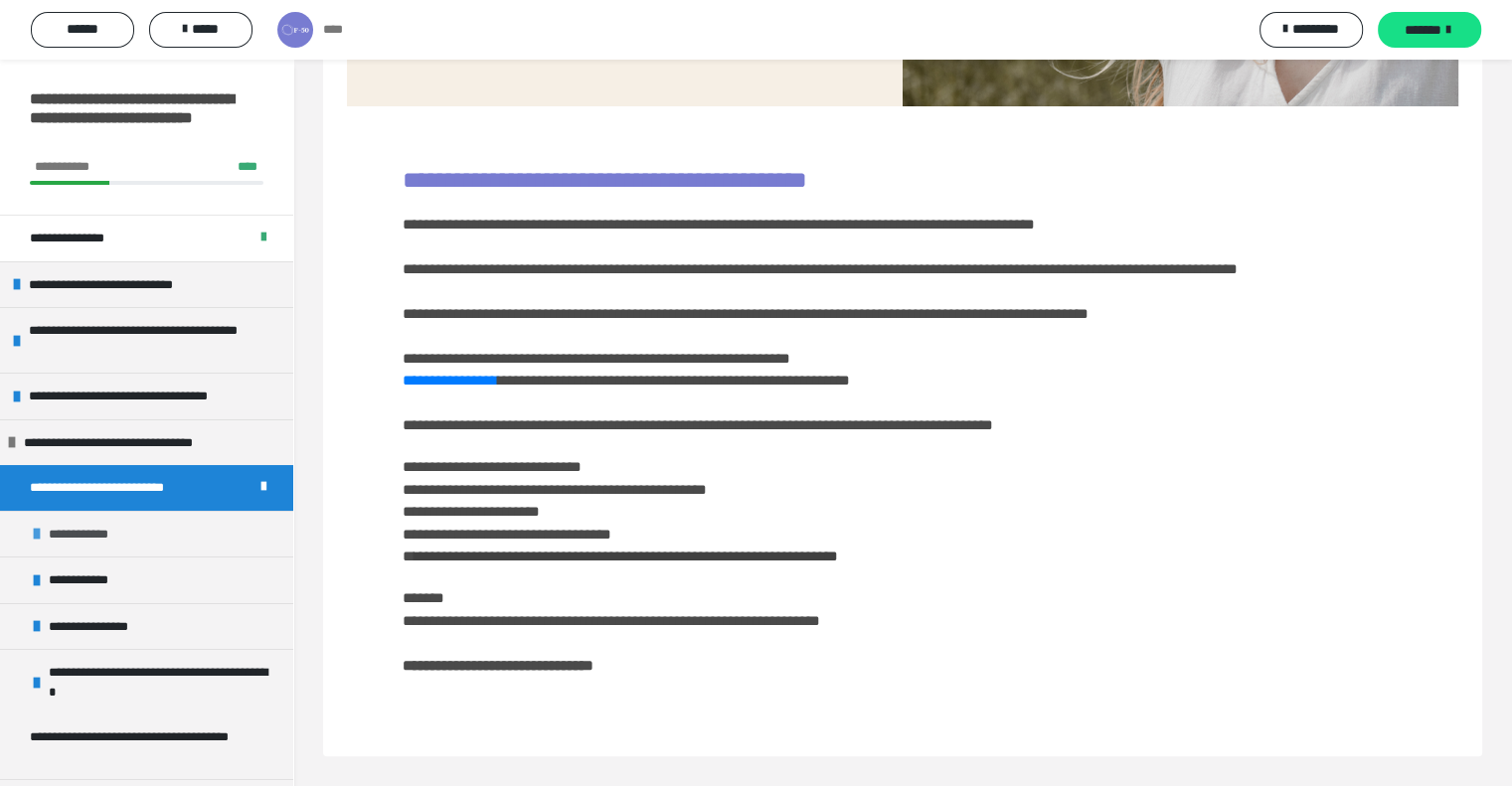 click on "**********" at bounding box center [89, 535] 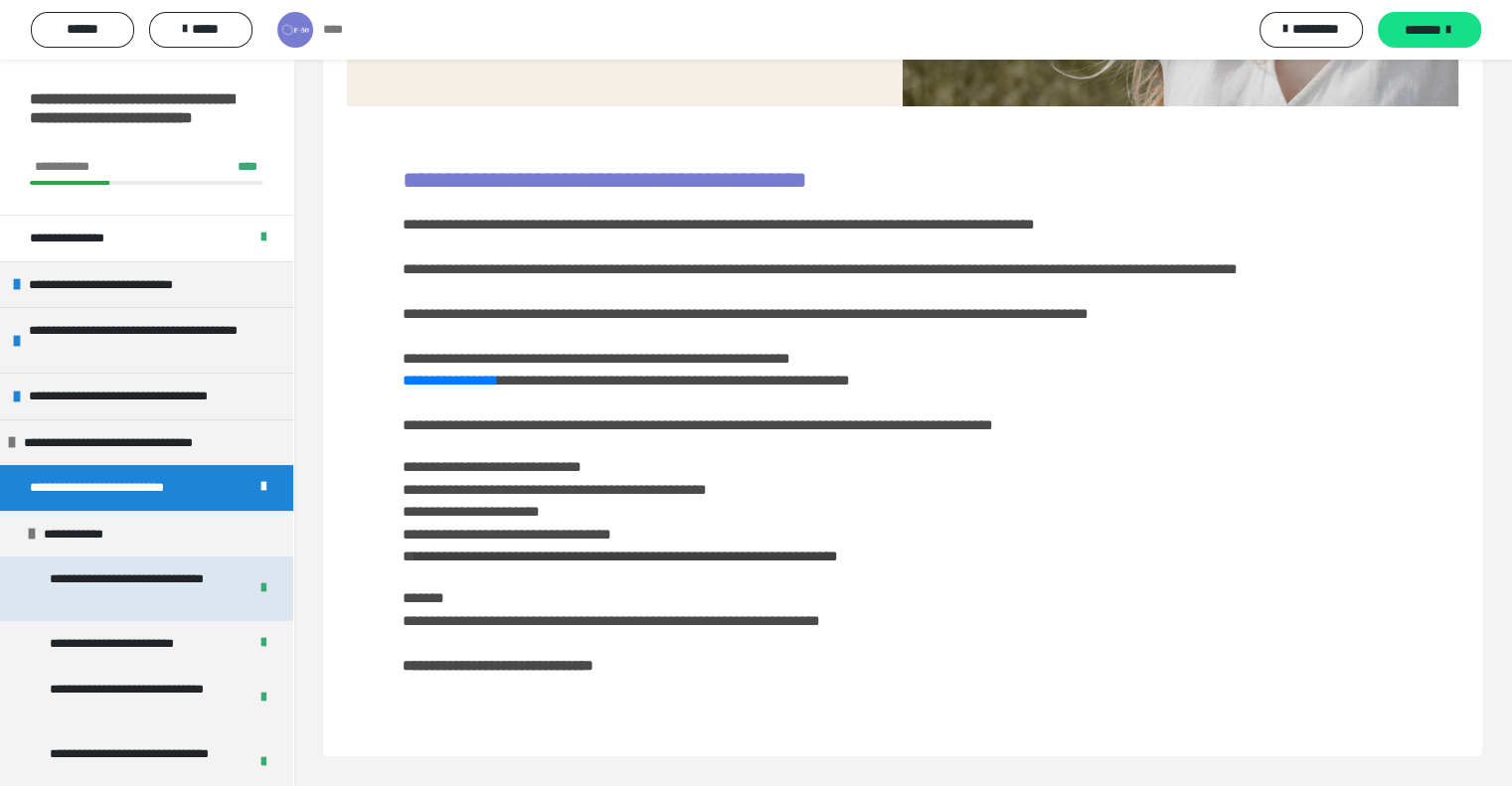 click on "**********" at bounding box center [133, 588] 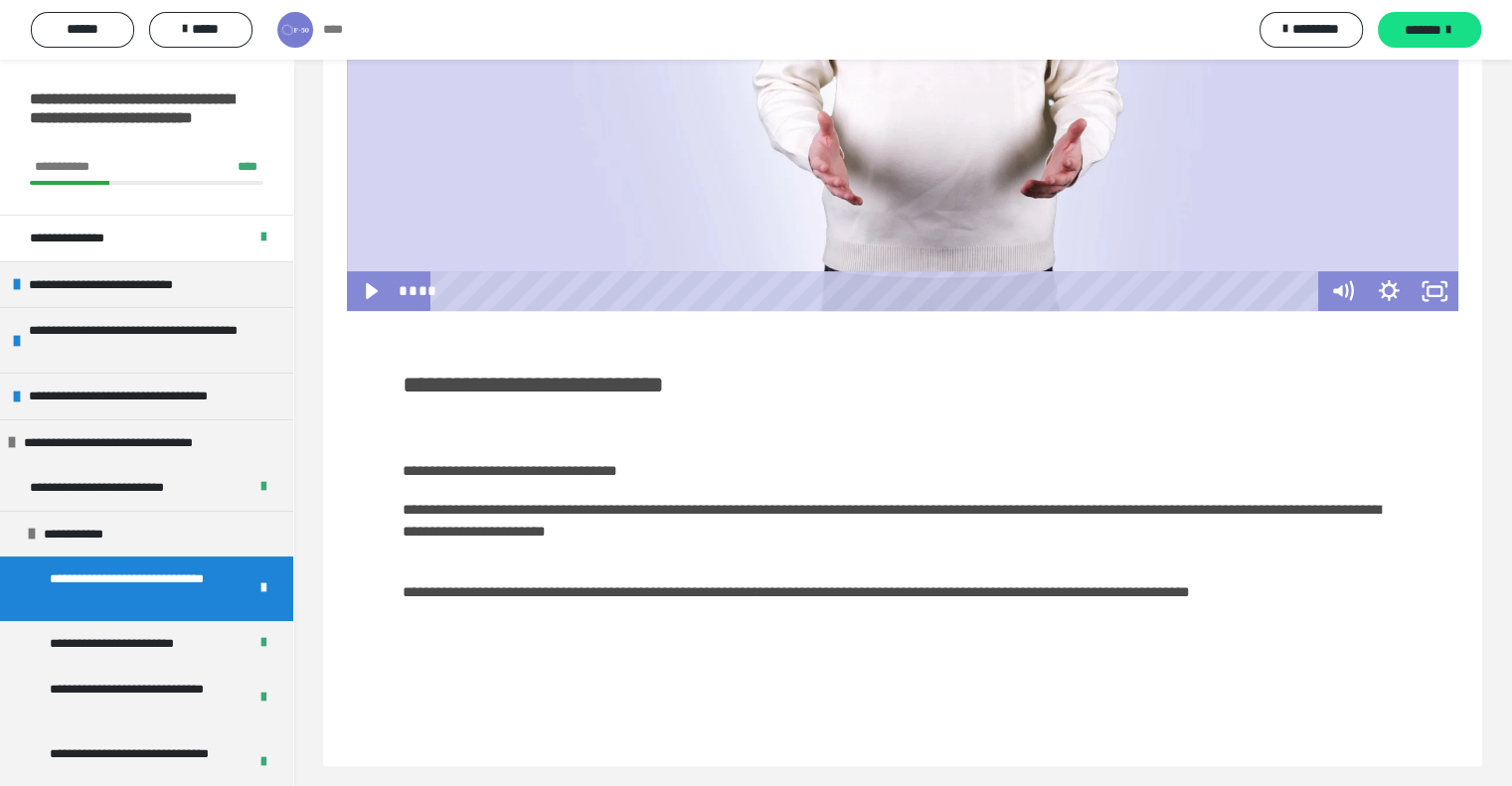 scroll, scrollTop: 717, scrollLeft: 0, axis: vertical 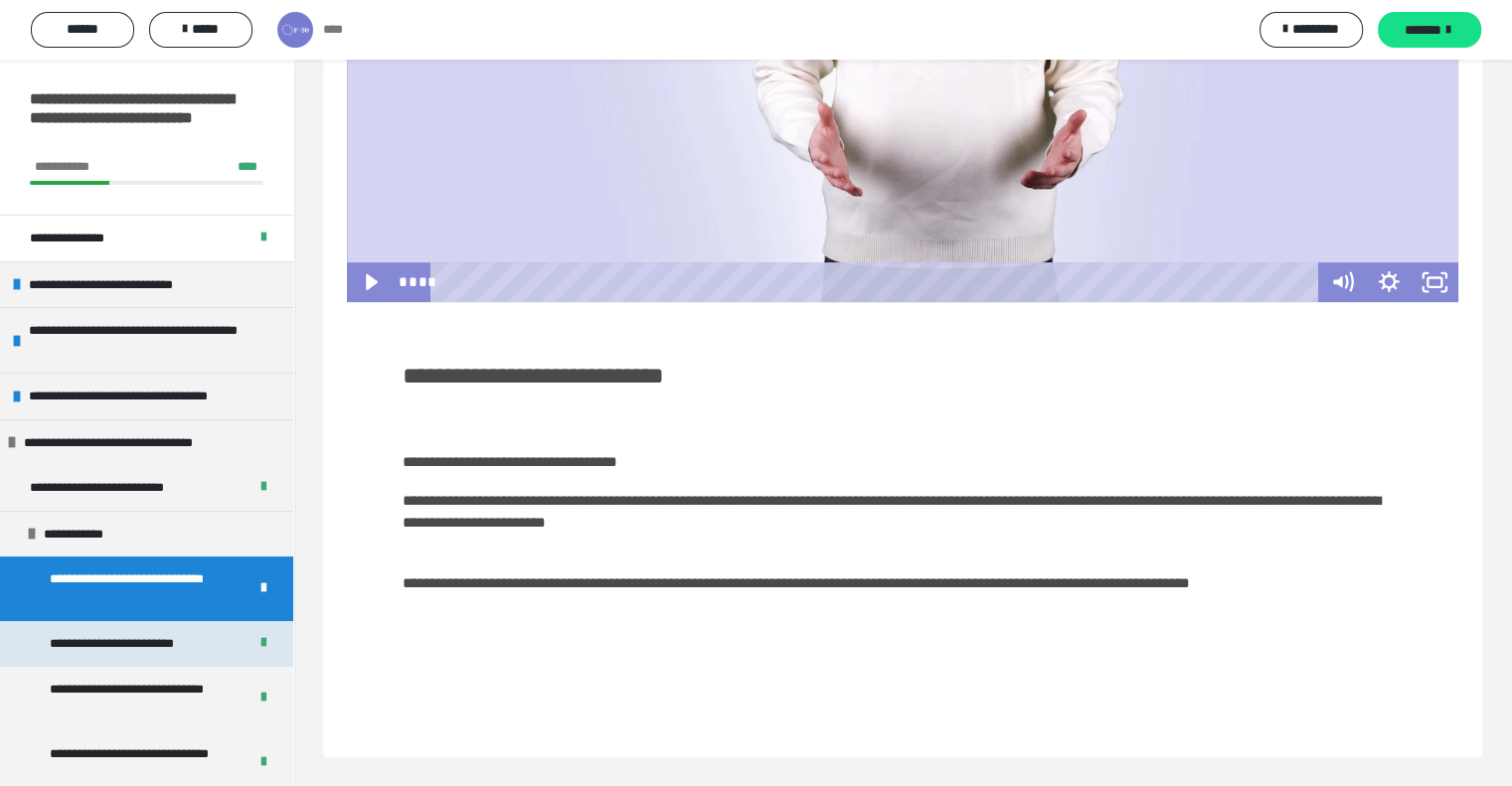 click on "**********" at bounding box center (130, 644) 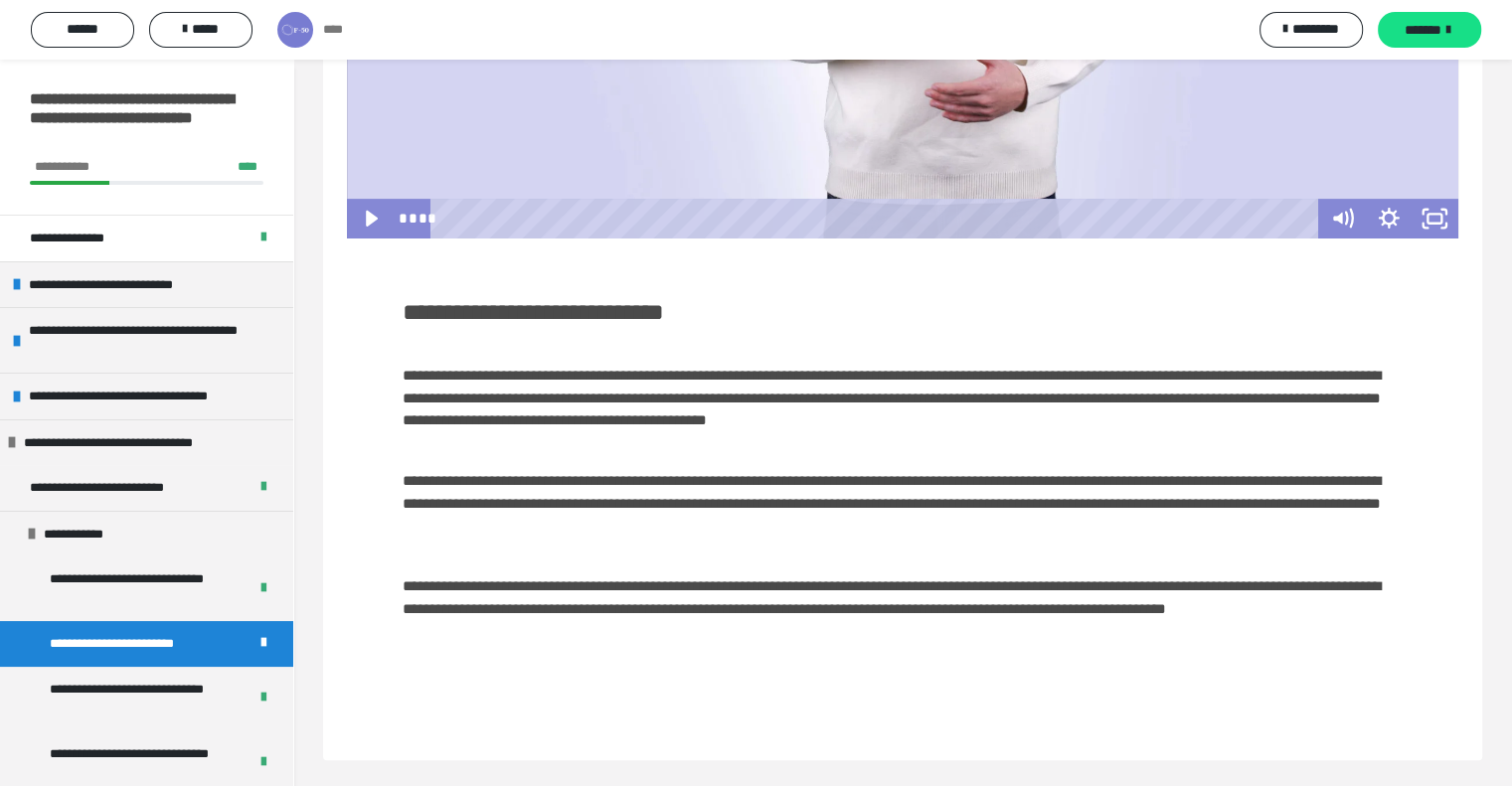 scroll, scrollTop: 530, scrollLeft: 0, axis: vertical 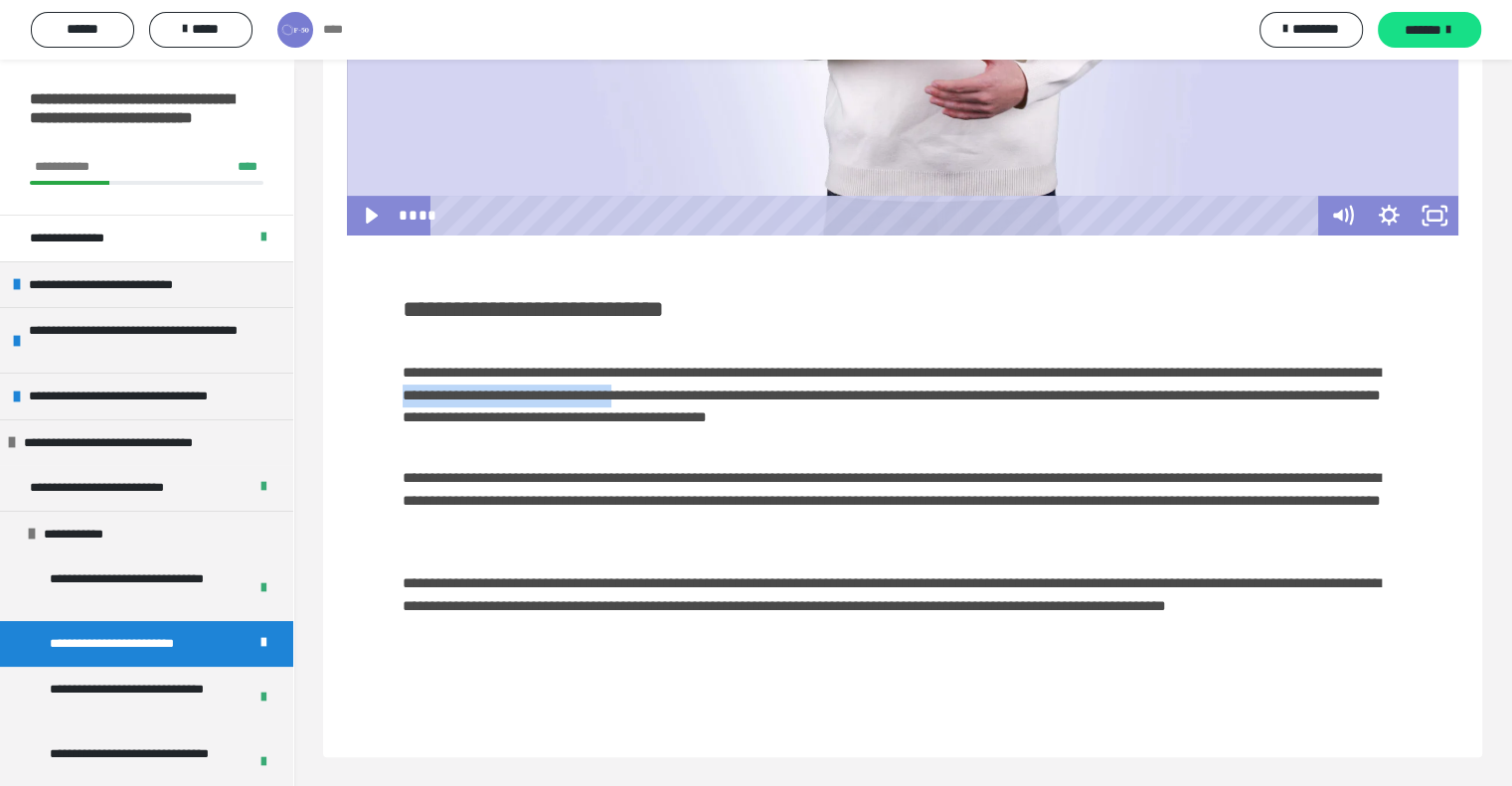 drag, startPoint x: 660, startPoint y: 394, endPoint x: 916, endPoint y: 398, distance: 256.03125 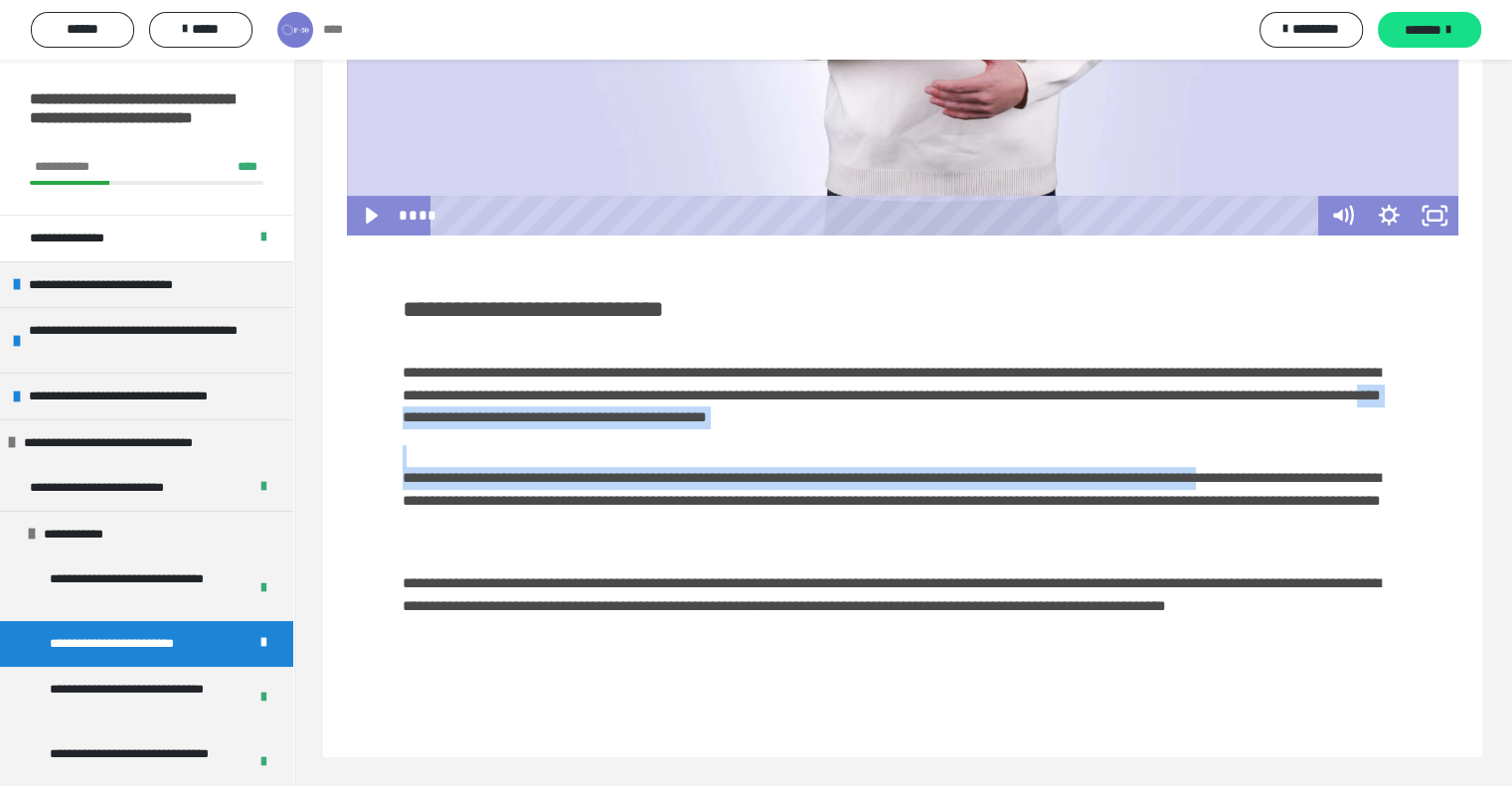 drag, startPoint x: 892, startPoint y: 419, endPoint x: 1363, endPoint y: 478, distance: 474.68095 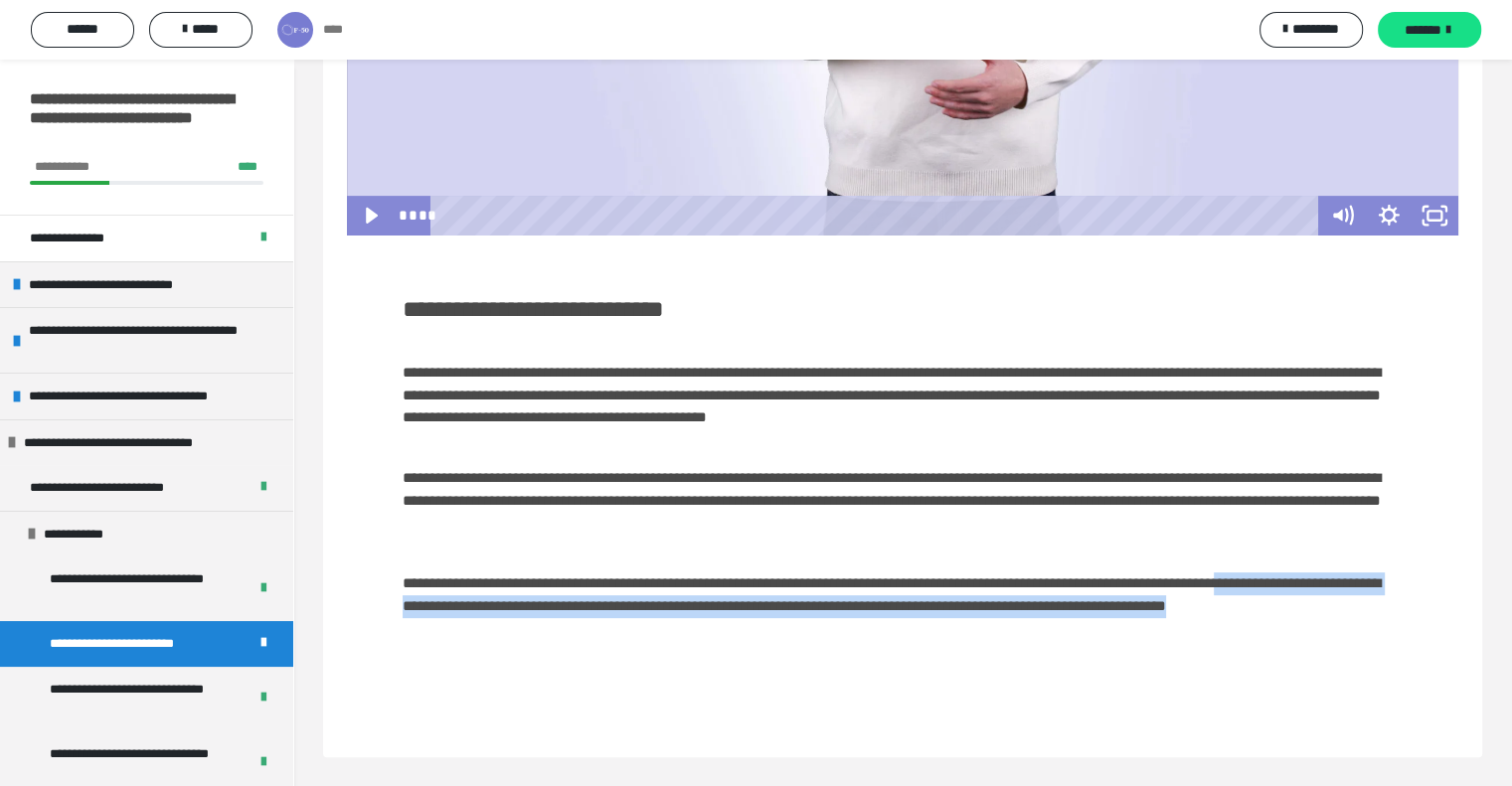 drag, startPoint x: 743, startPoint y: 626, endPoint x: 516, endPoint y: 603, distance: 228.16222 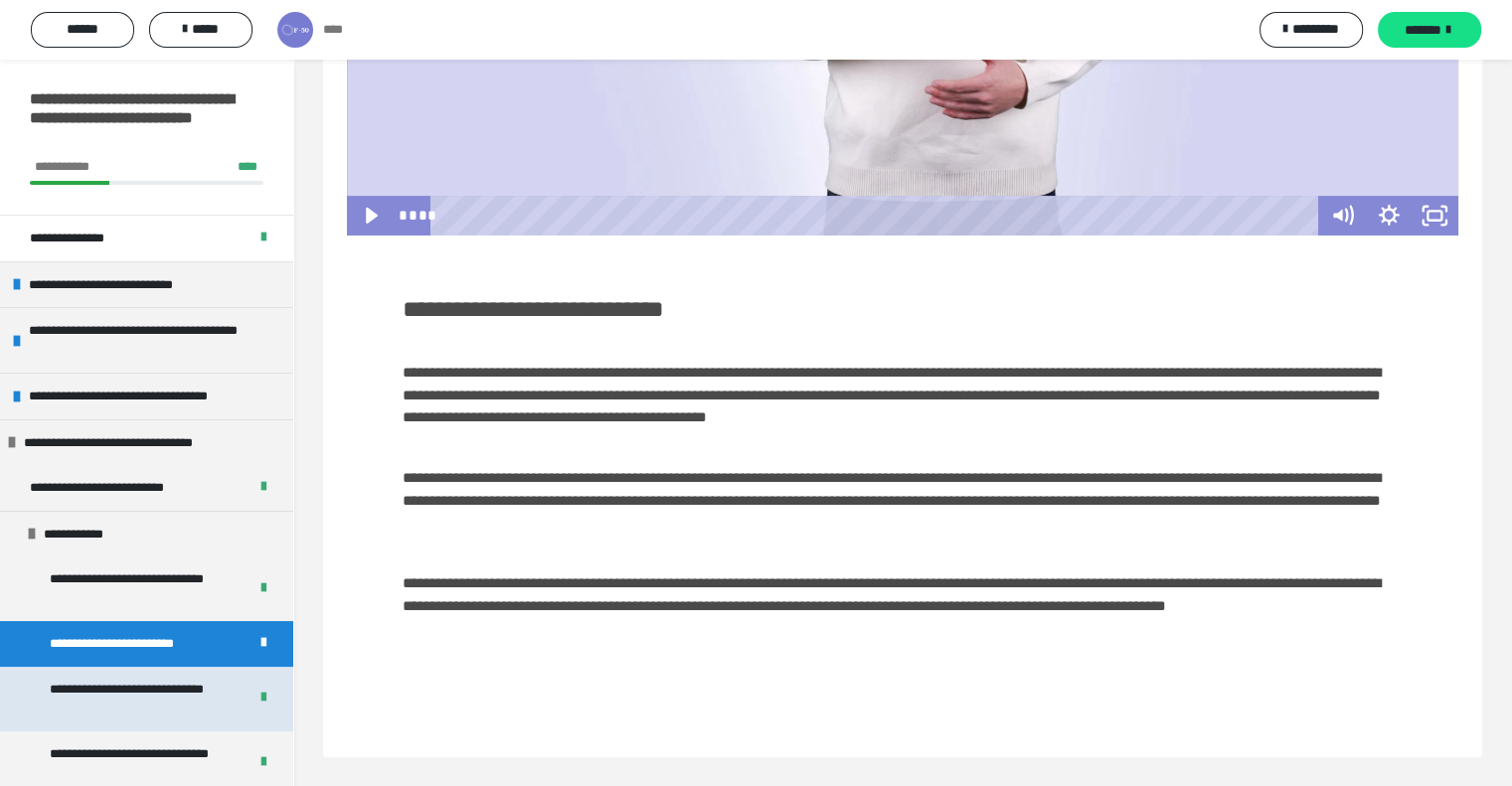 click on "**********" at bounding box center [133, 699] 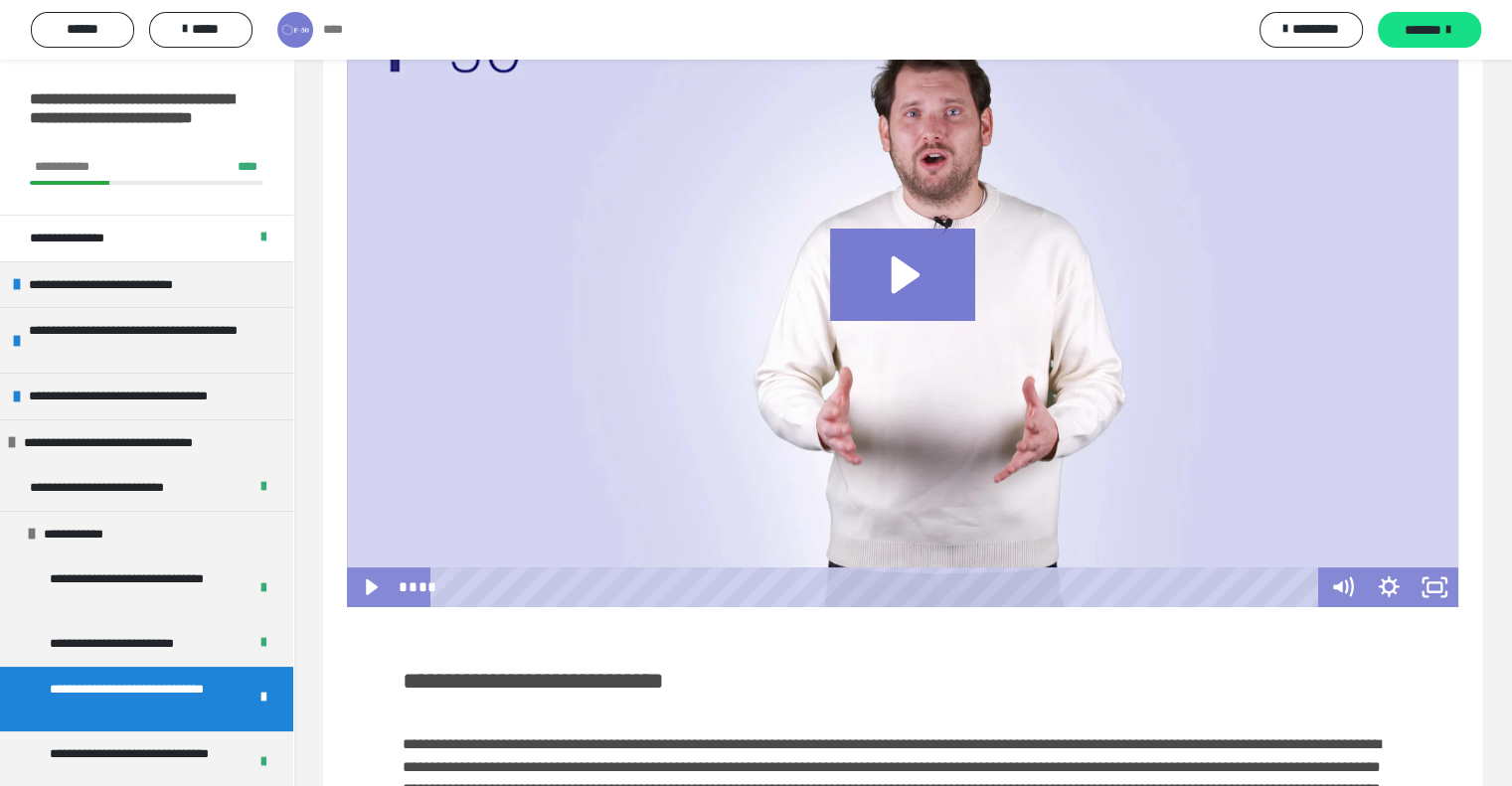 scroll, scrollTop: 159, scrollLeft: 0, axis: vertical 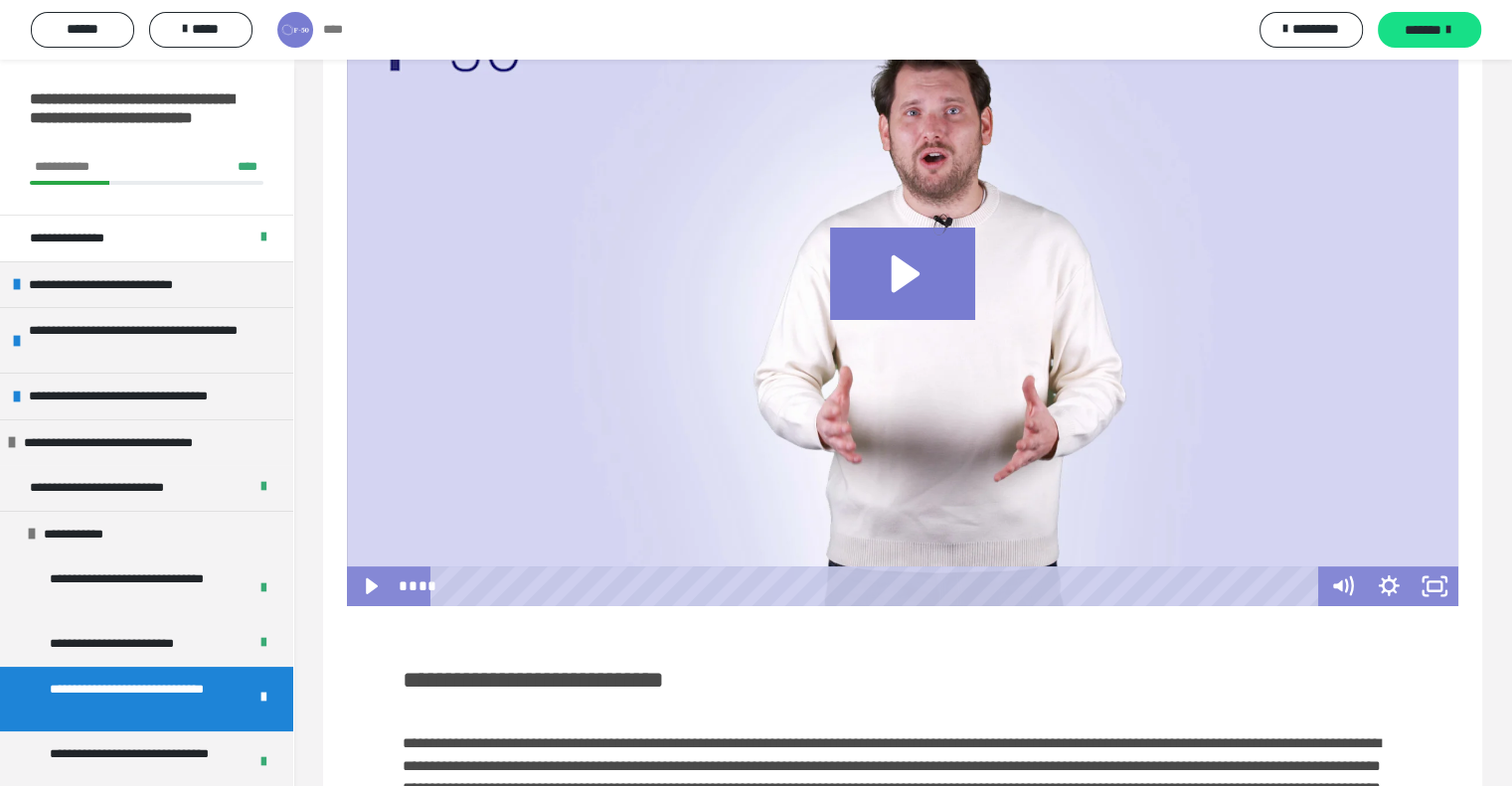 click on "**********" at bounding box center [903, 764] 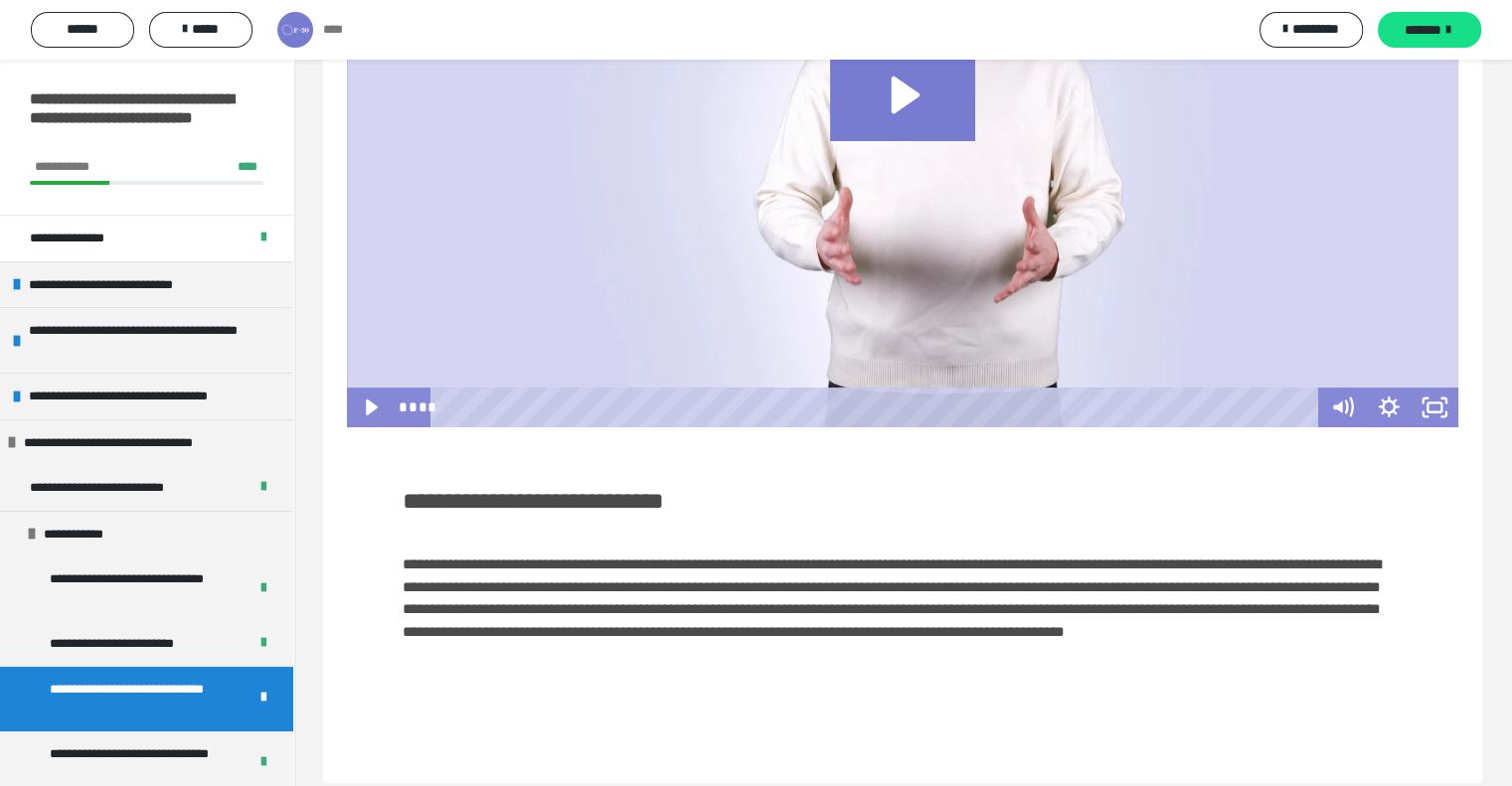 scroll, scrollTop: 365, scrollLeft: 0, axis: vertical 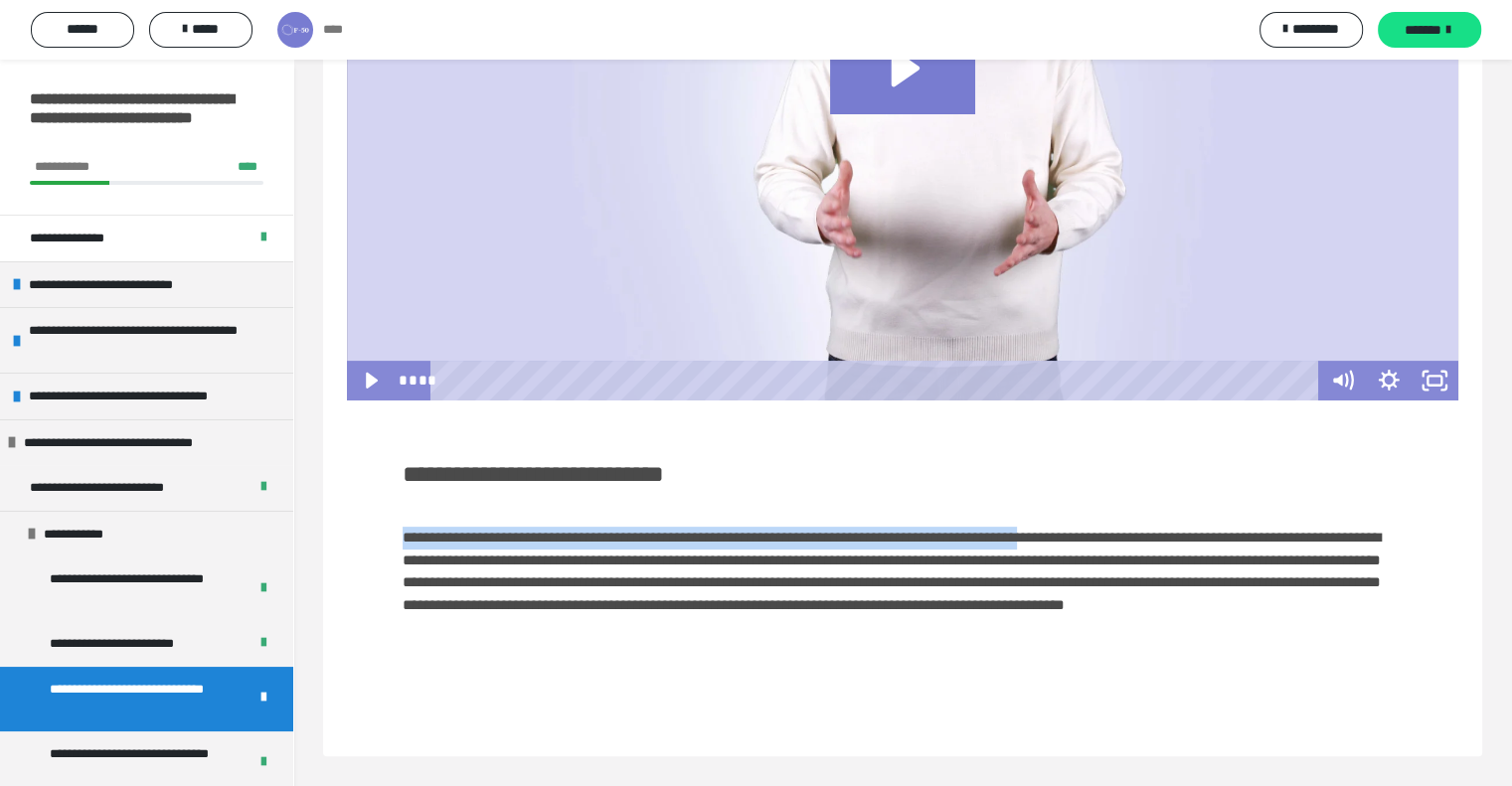 drag, startPoint x: 1161, startPoint y: 536, endPoint x: 396, endPoint y: 536, distance: 765 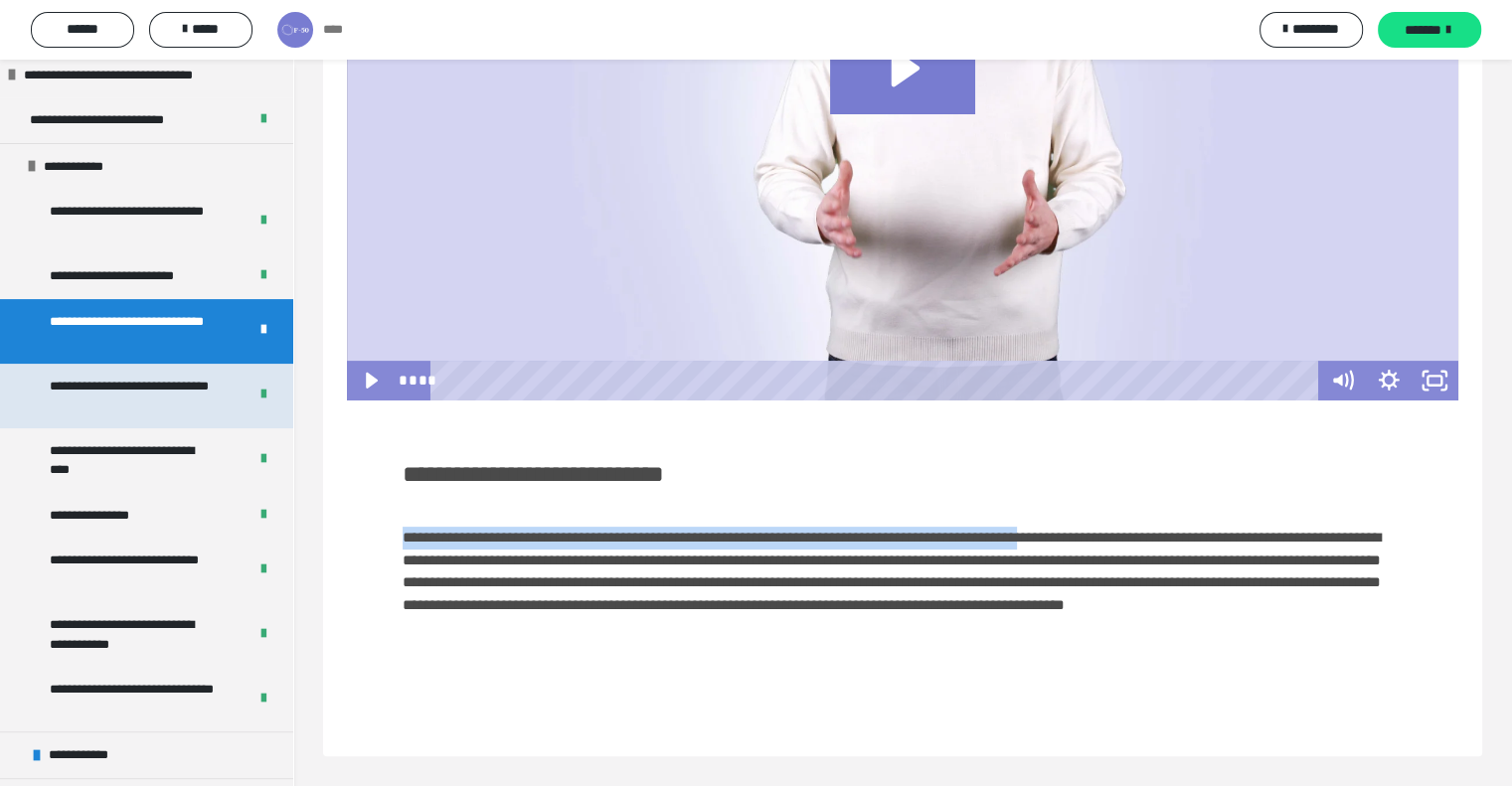 scroll, scrollTop: 596, scrollLeft: 0, axis: vertical 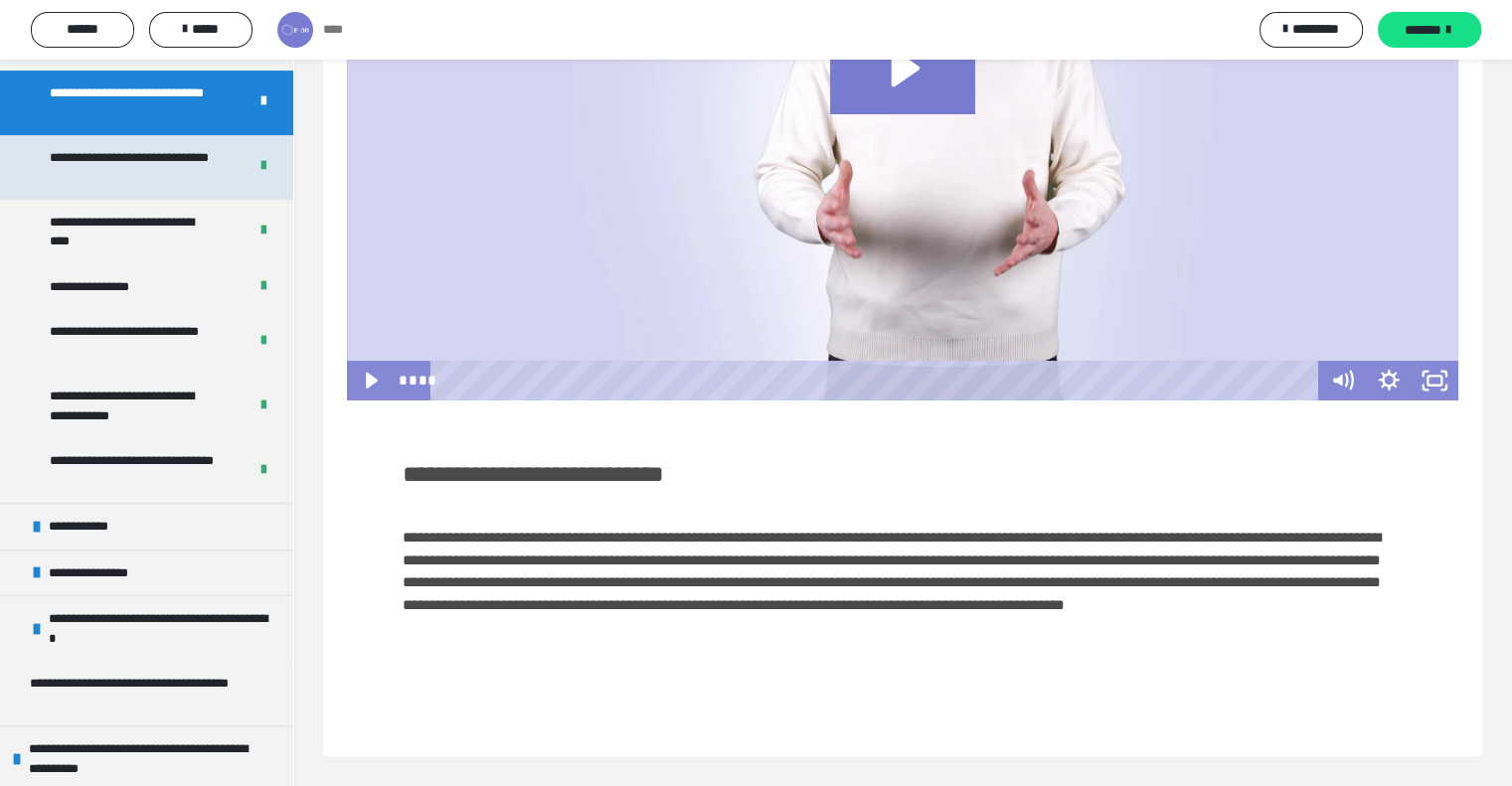 click on "**********" at bounding box center [133, 167] 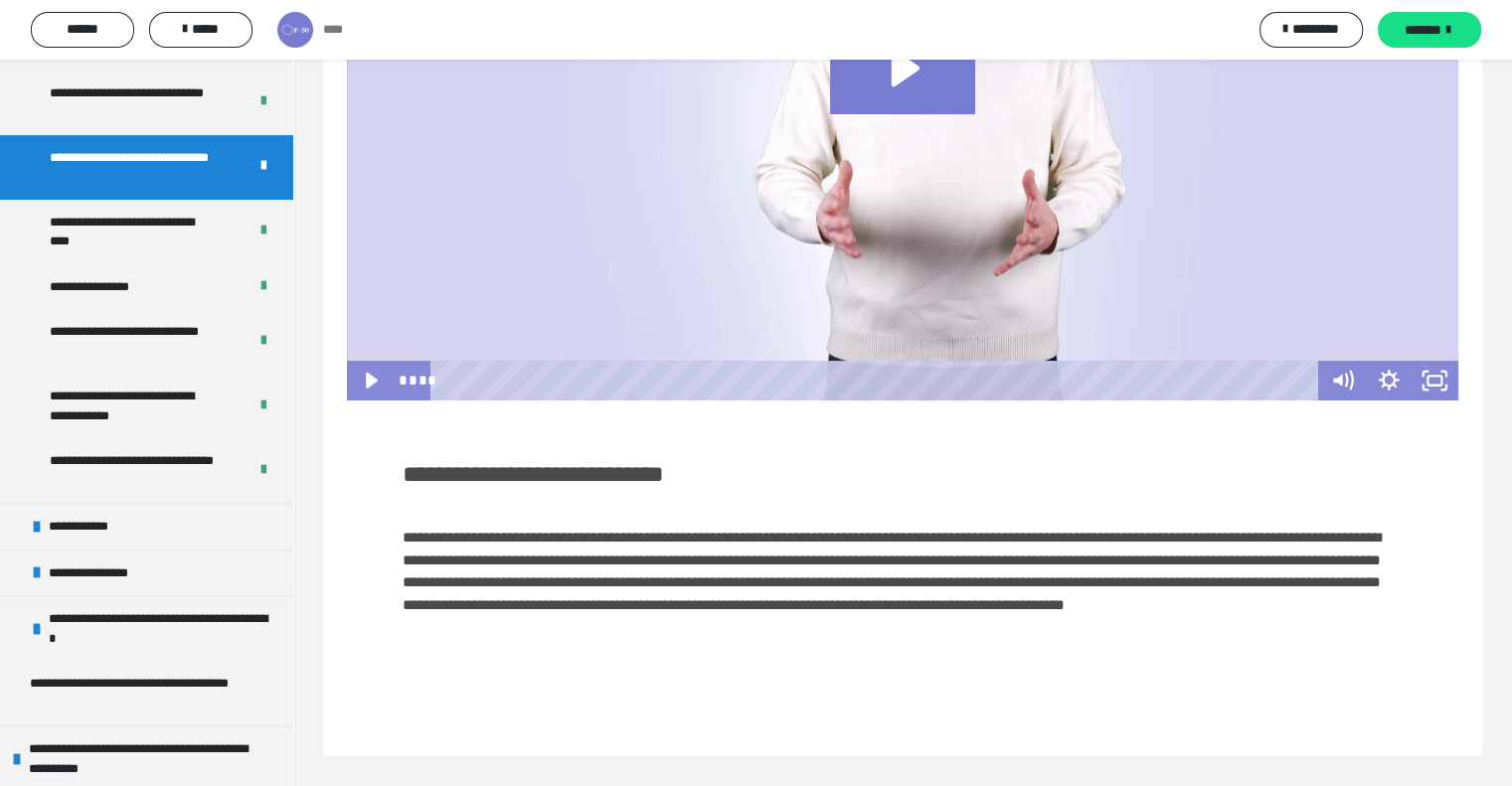 scroll, scrollTop: 60, scrollLeft: 0, axis: vertical 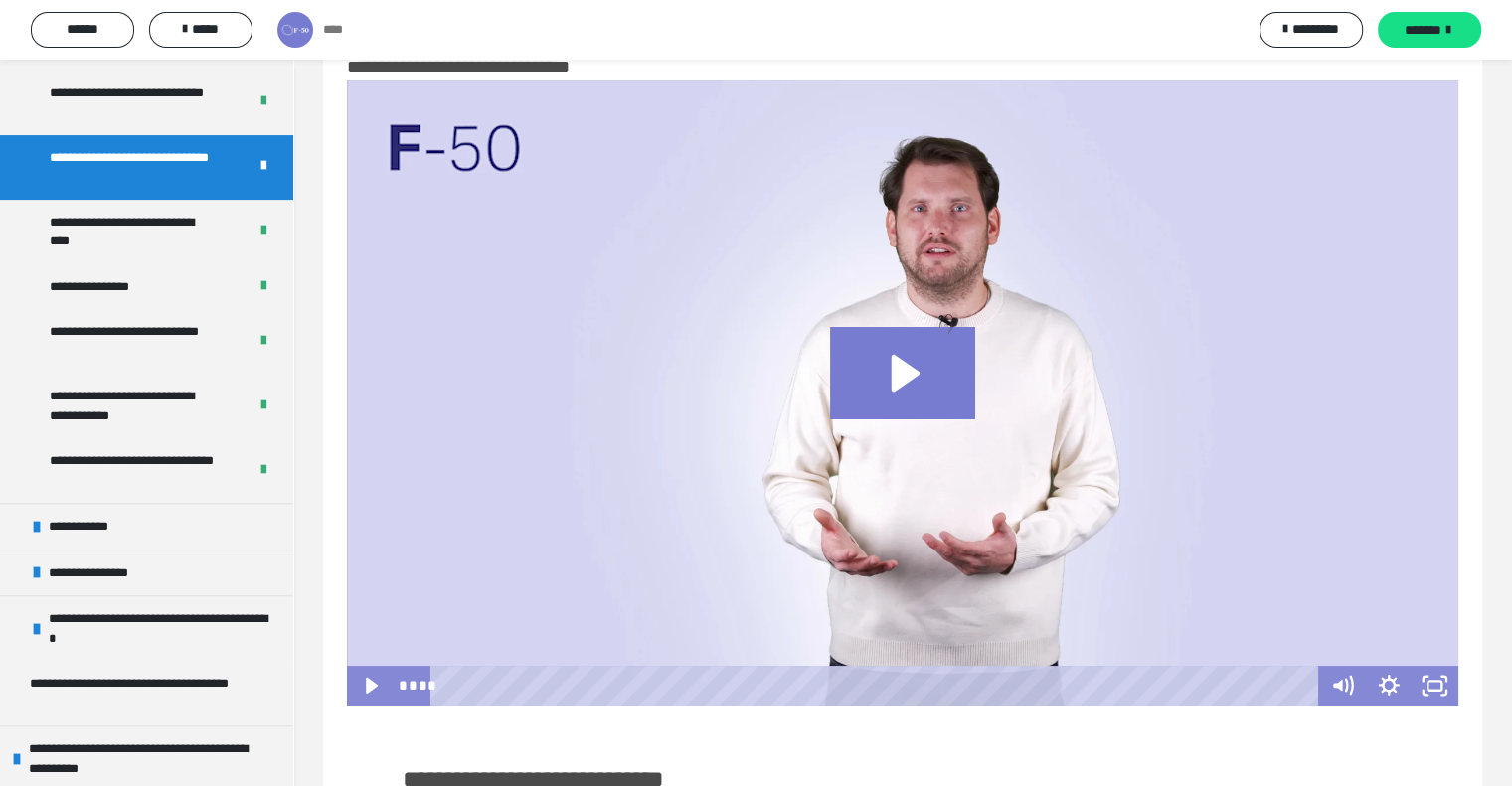 click on "**********" at bounding box center (903, 921) 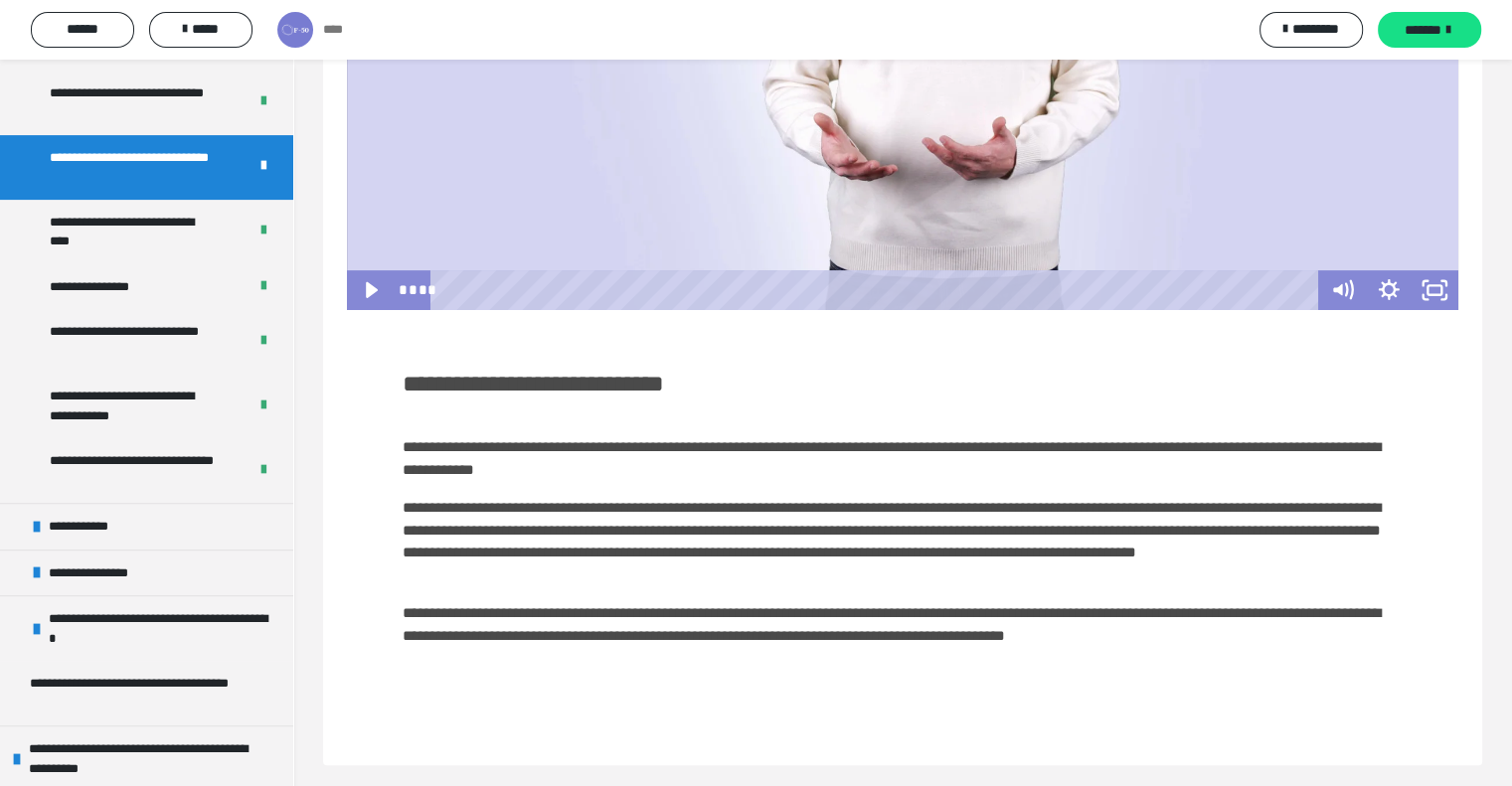 scroll, scrollTop: 457, scrollLeft: 0, axis: vertical 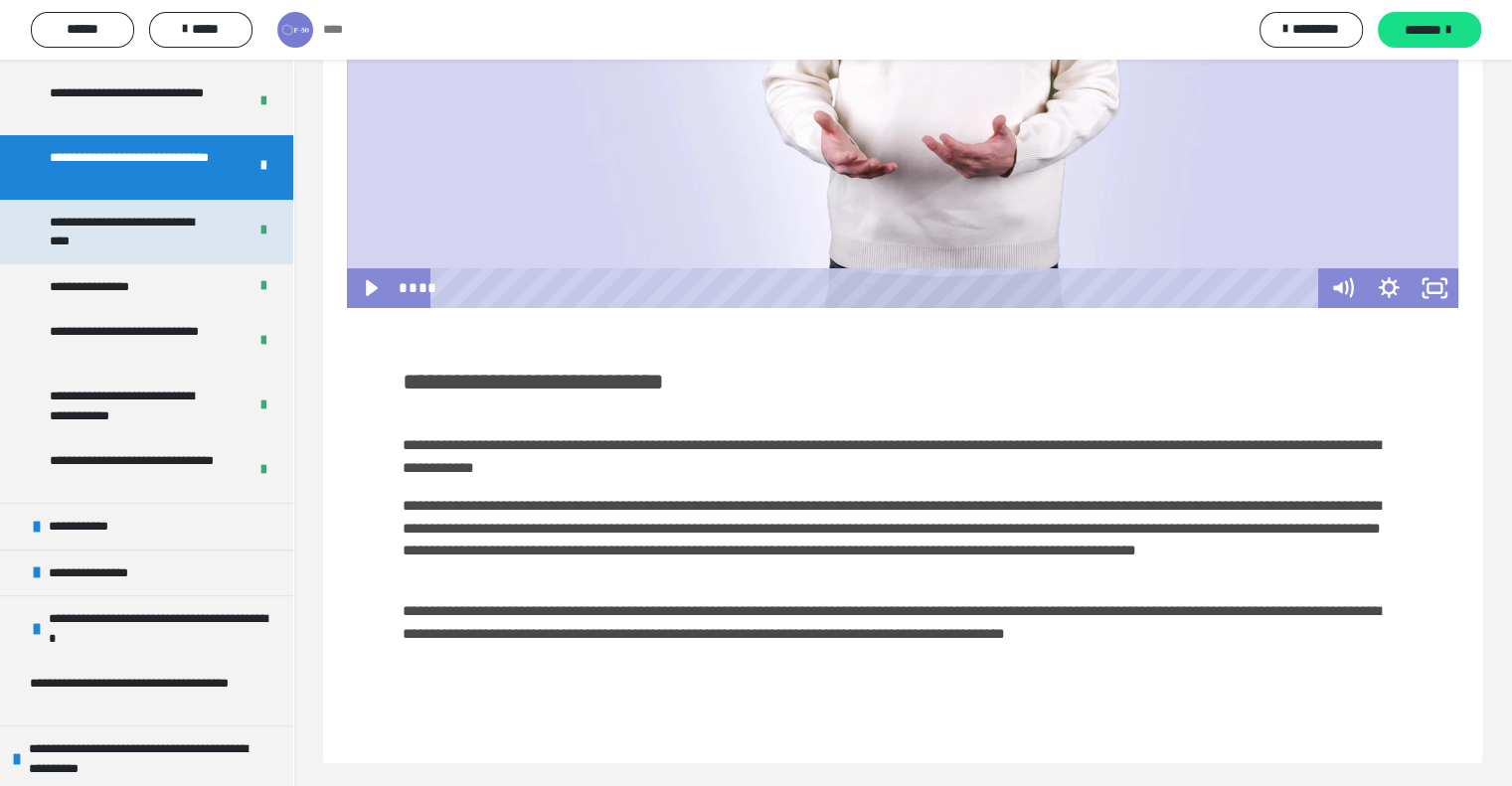 click on "**********" at bounding box center (133, 232) 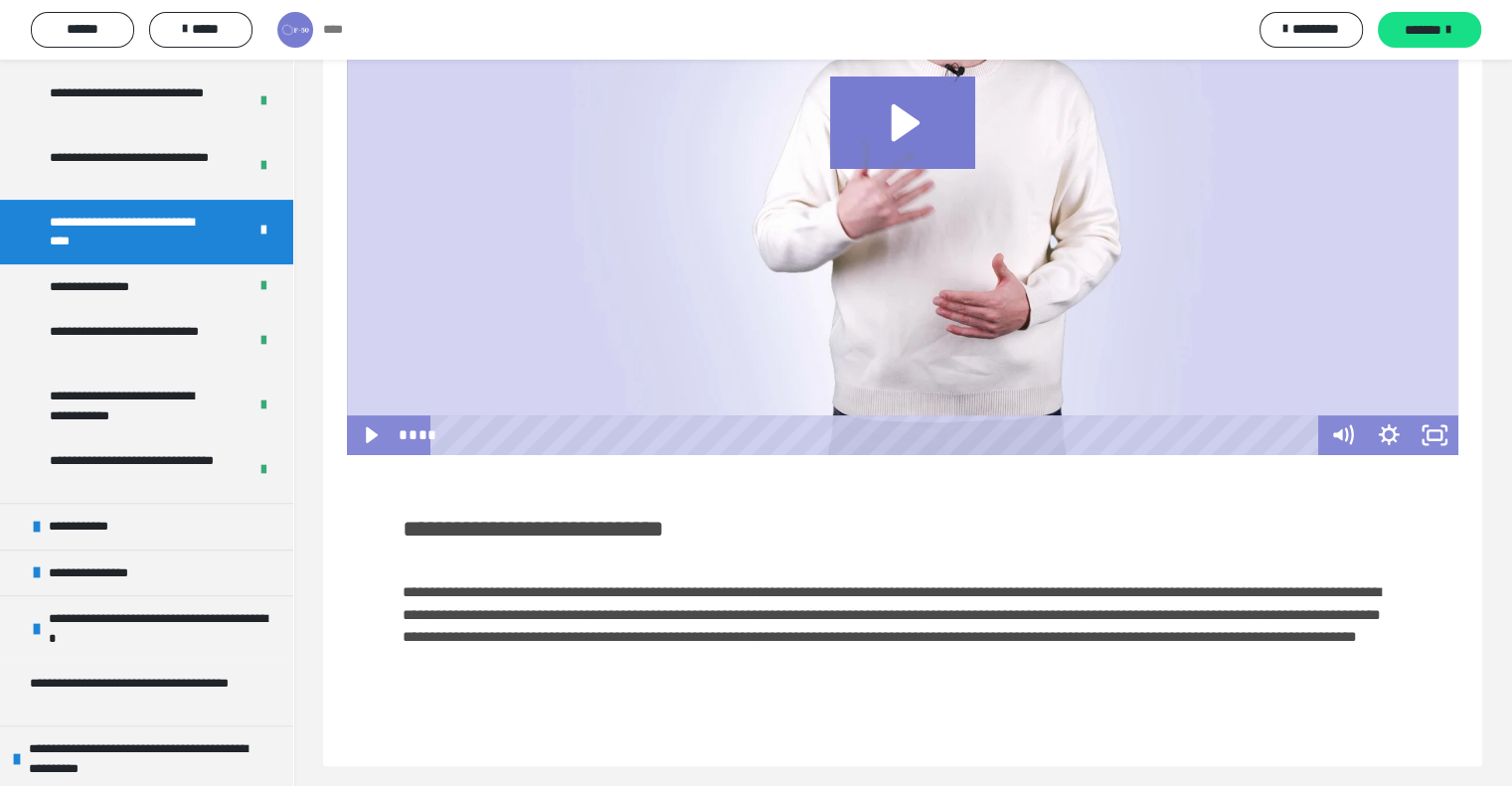 scroll, scrollTop: 319, scrollLeft: 0, axis: vertical 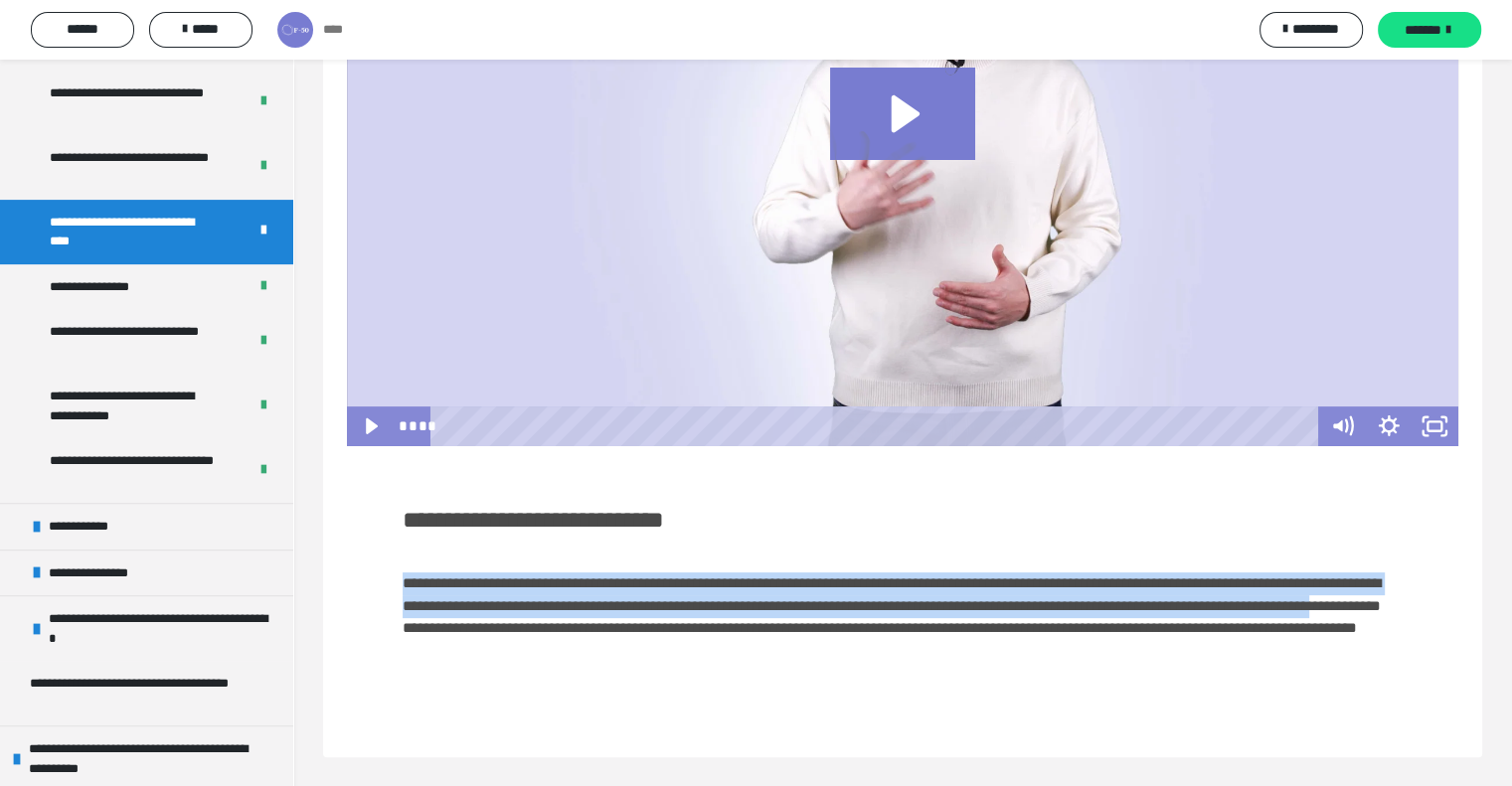 drag, startPoint x: 875, startPoint y: 630, endPoint x: 378, endPoint y: 589, distance: 498.6883 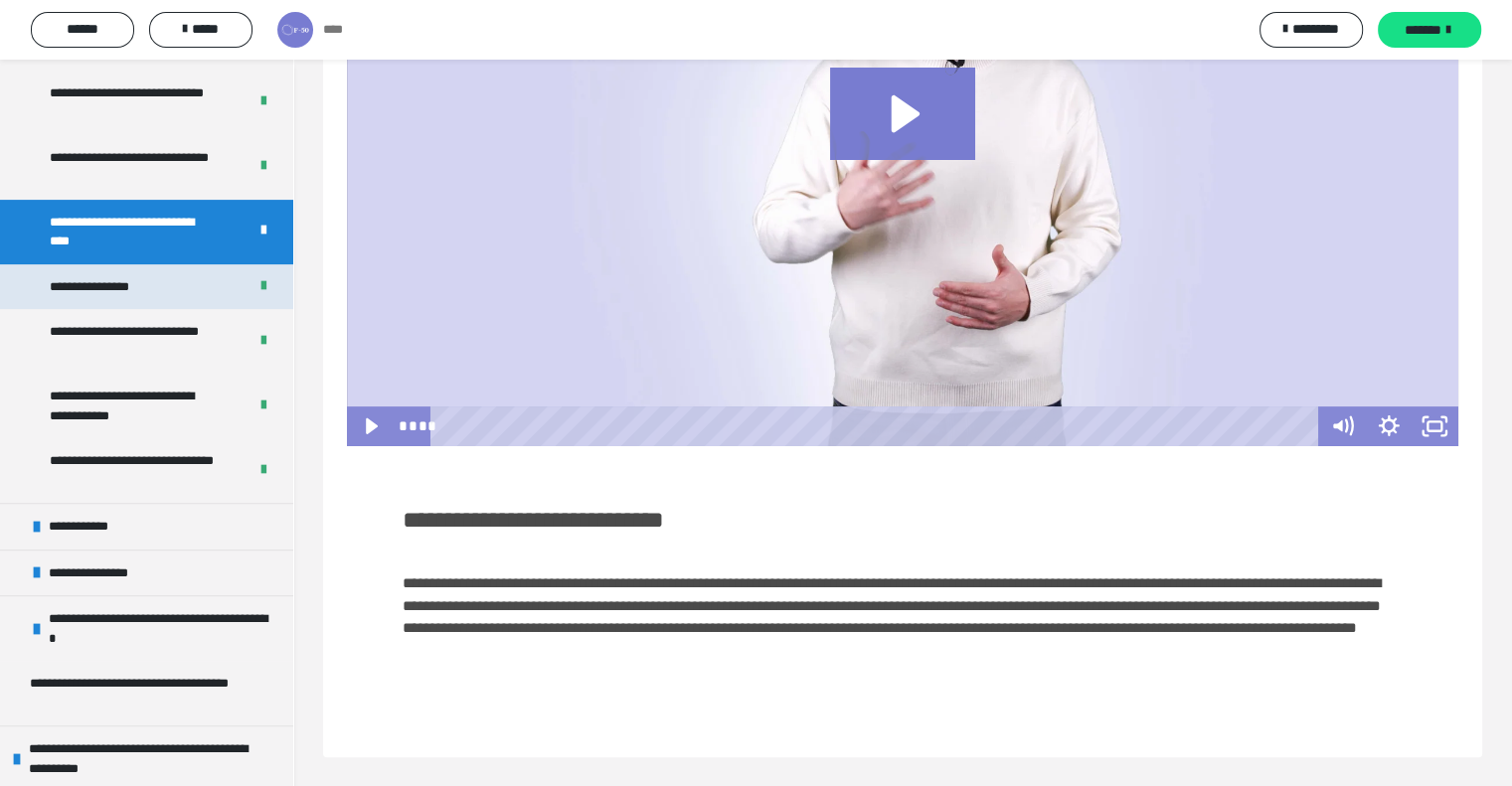 click on "**********" at bounding box center [97, 287] 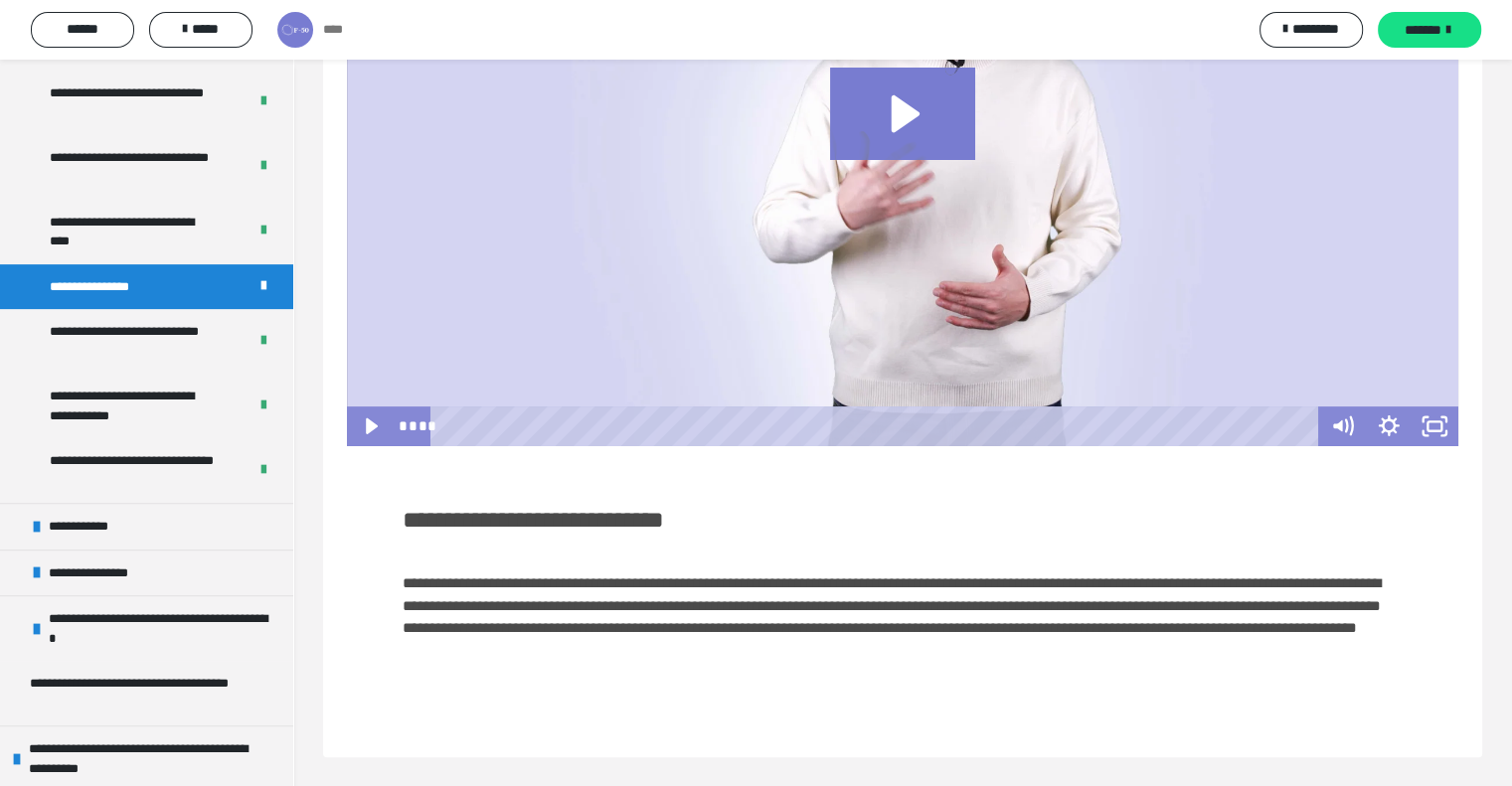 scroll, scrollTop: 60, scrollLeft: 0, axis: vertical 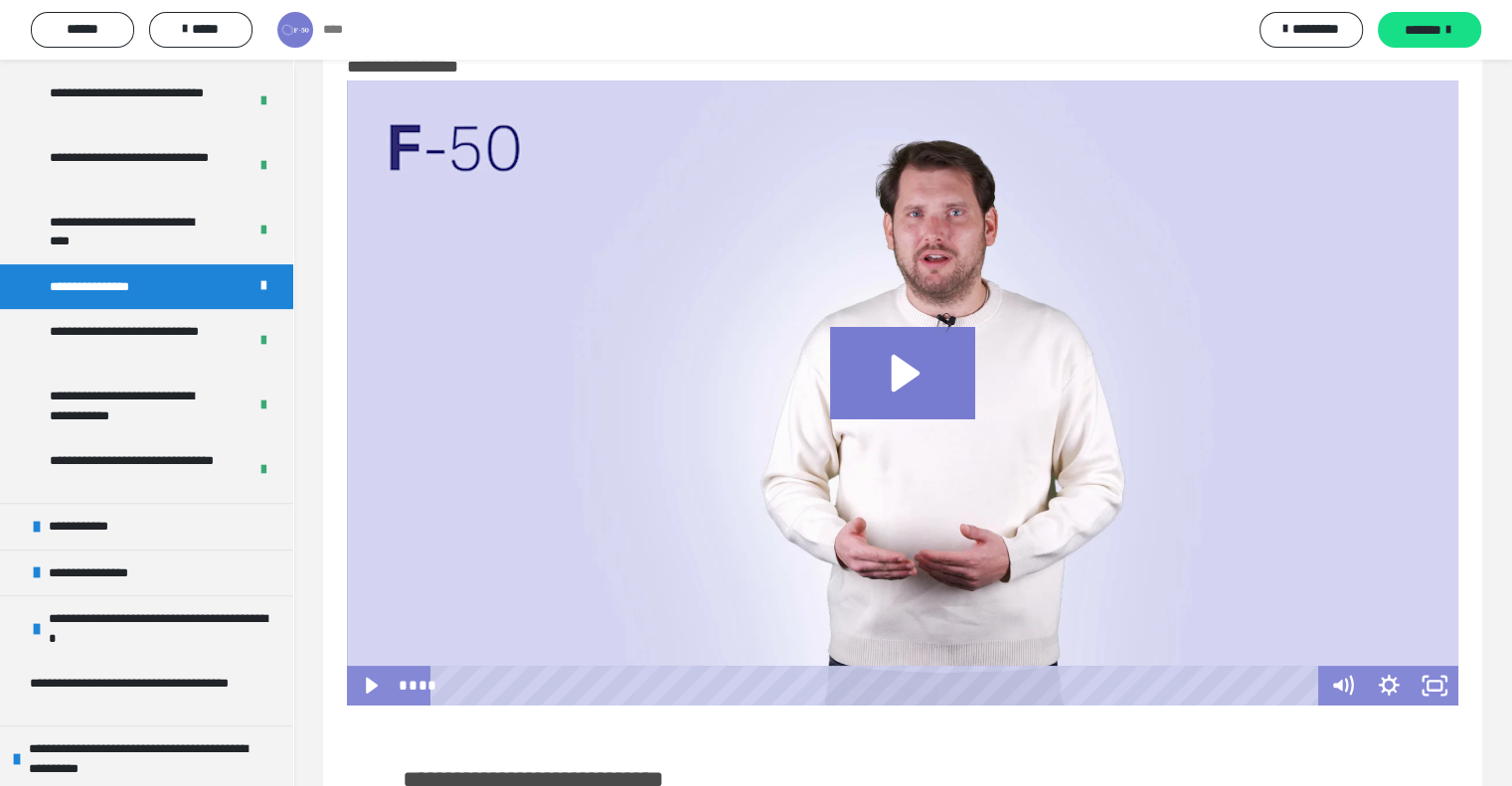 click on "**********" at bounding box center (903, 779) 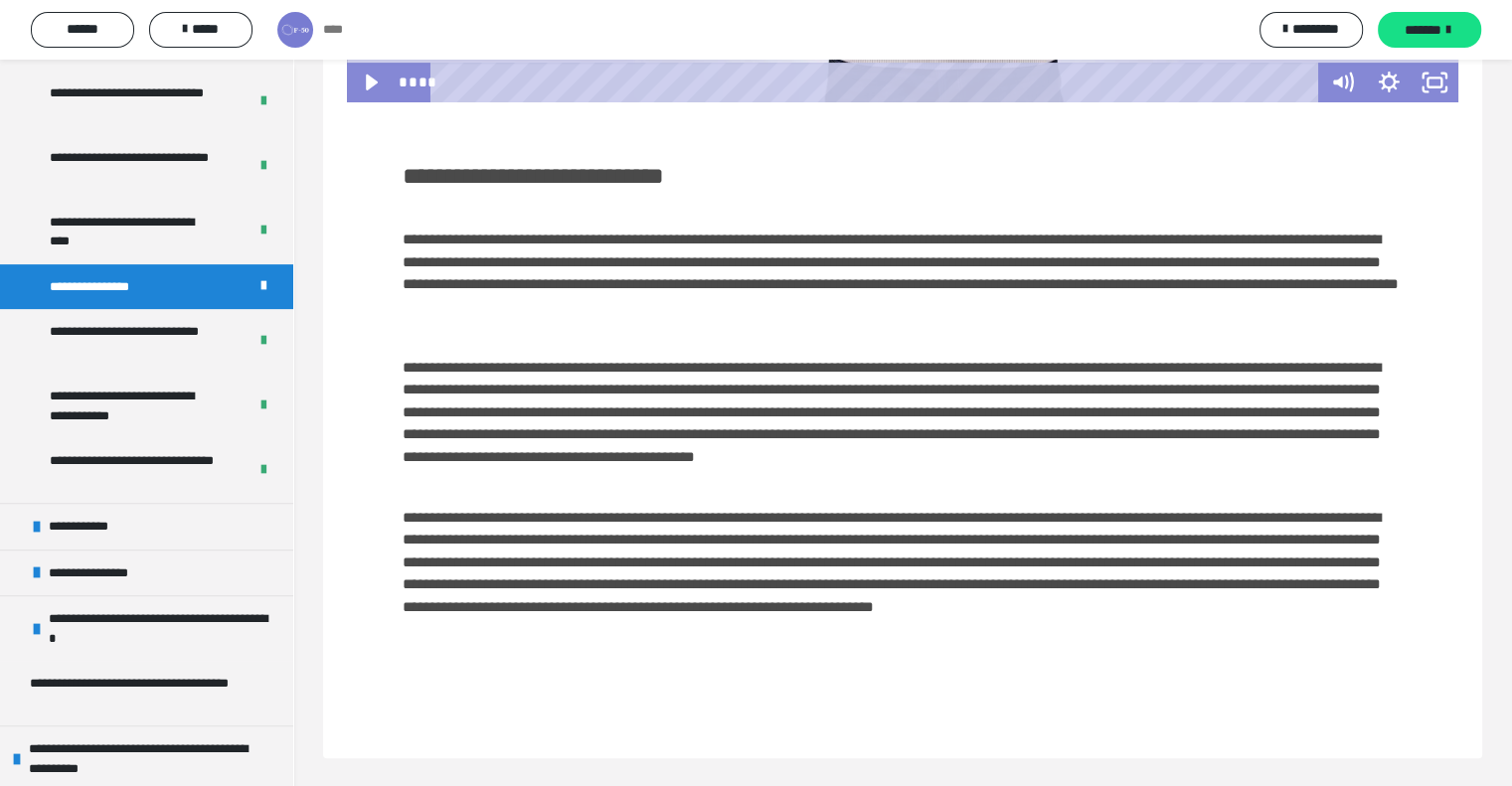 scroll, scrollTop: 664, scrollLeft: 0, axis: vertical 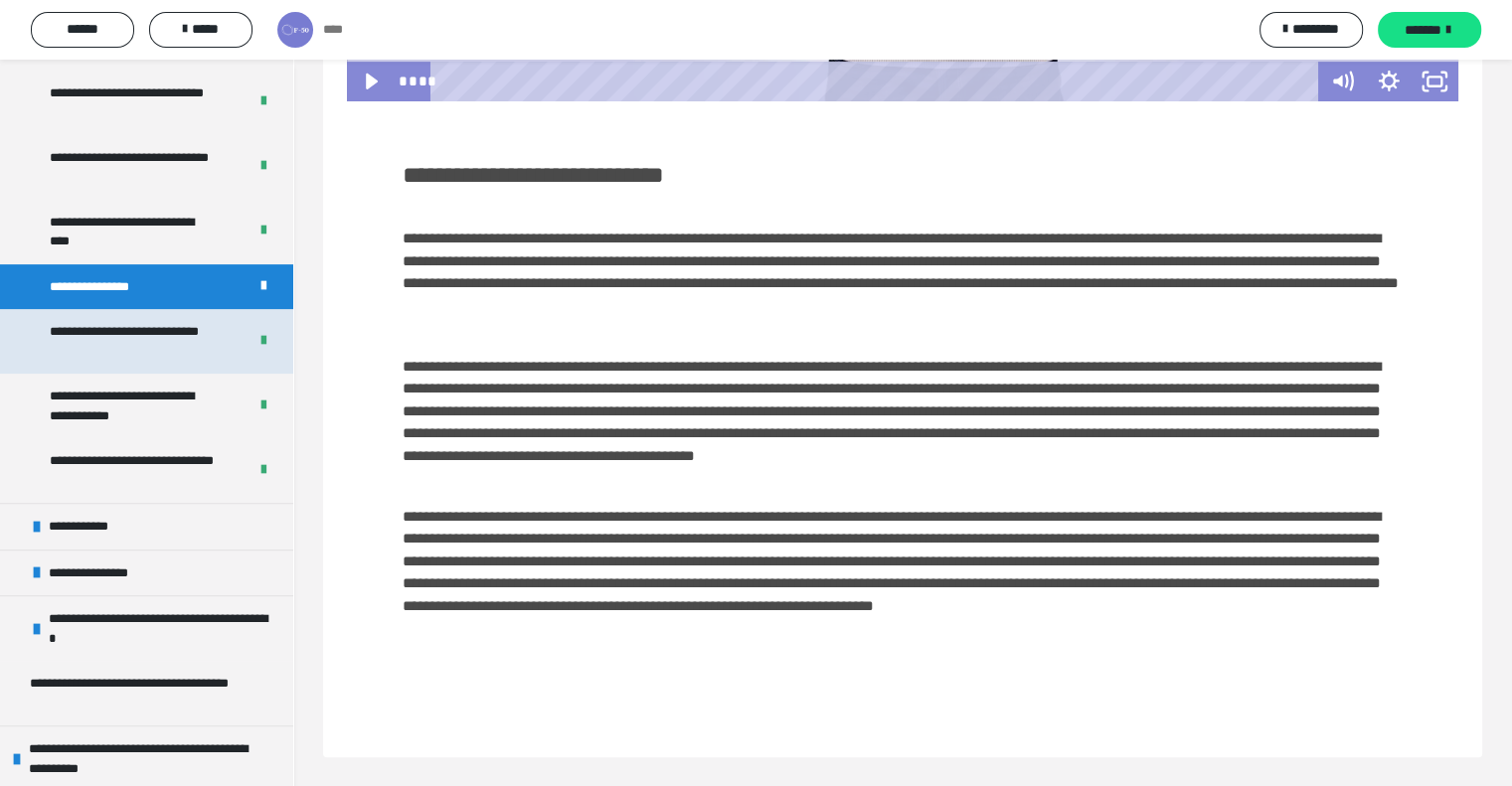 click on "**********" at bounding box center [133, 341] 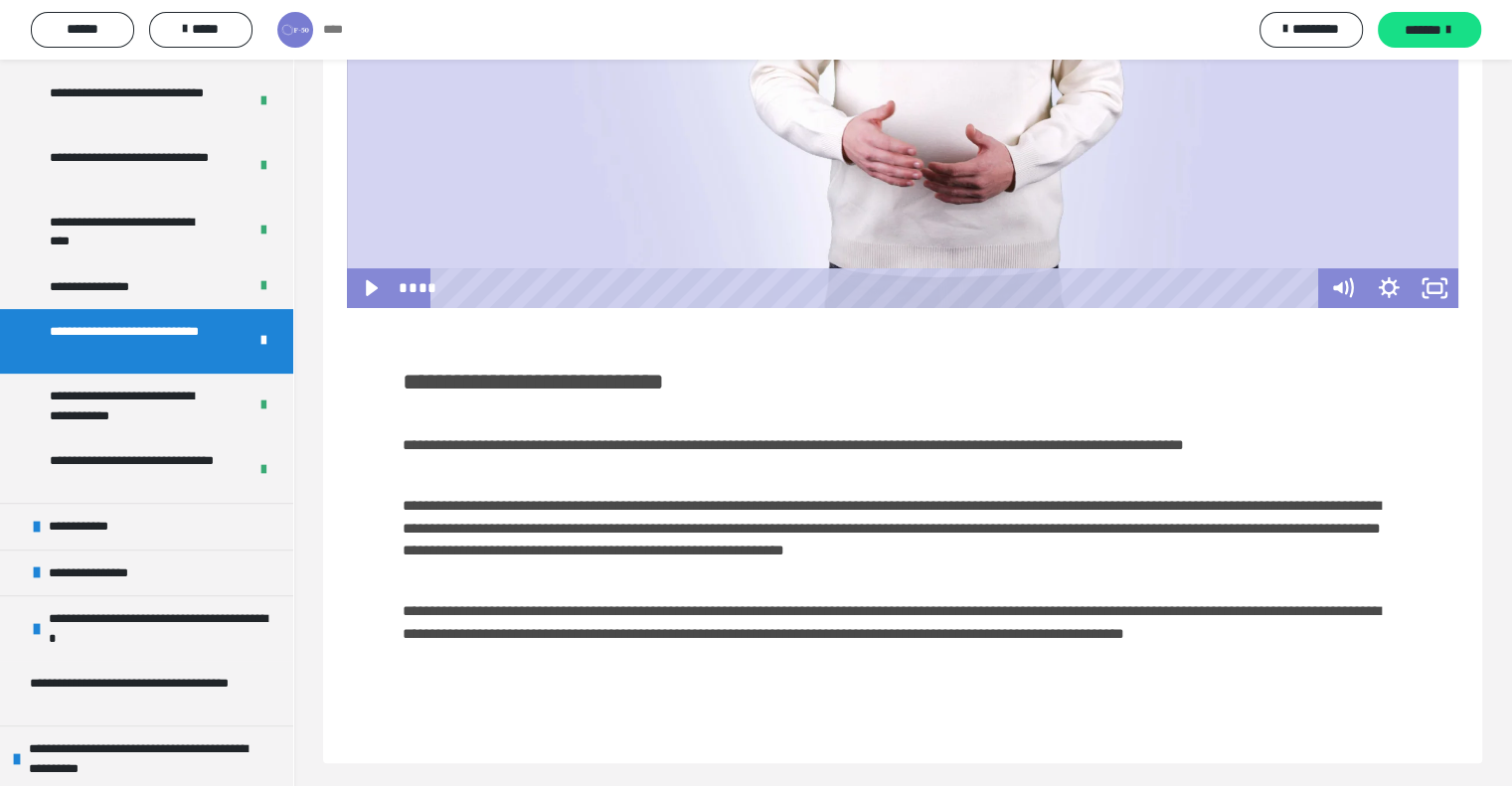 scroll, scrollTop: 463, scrollLeft: 0, axis: vertical 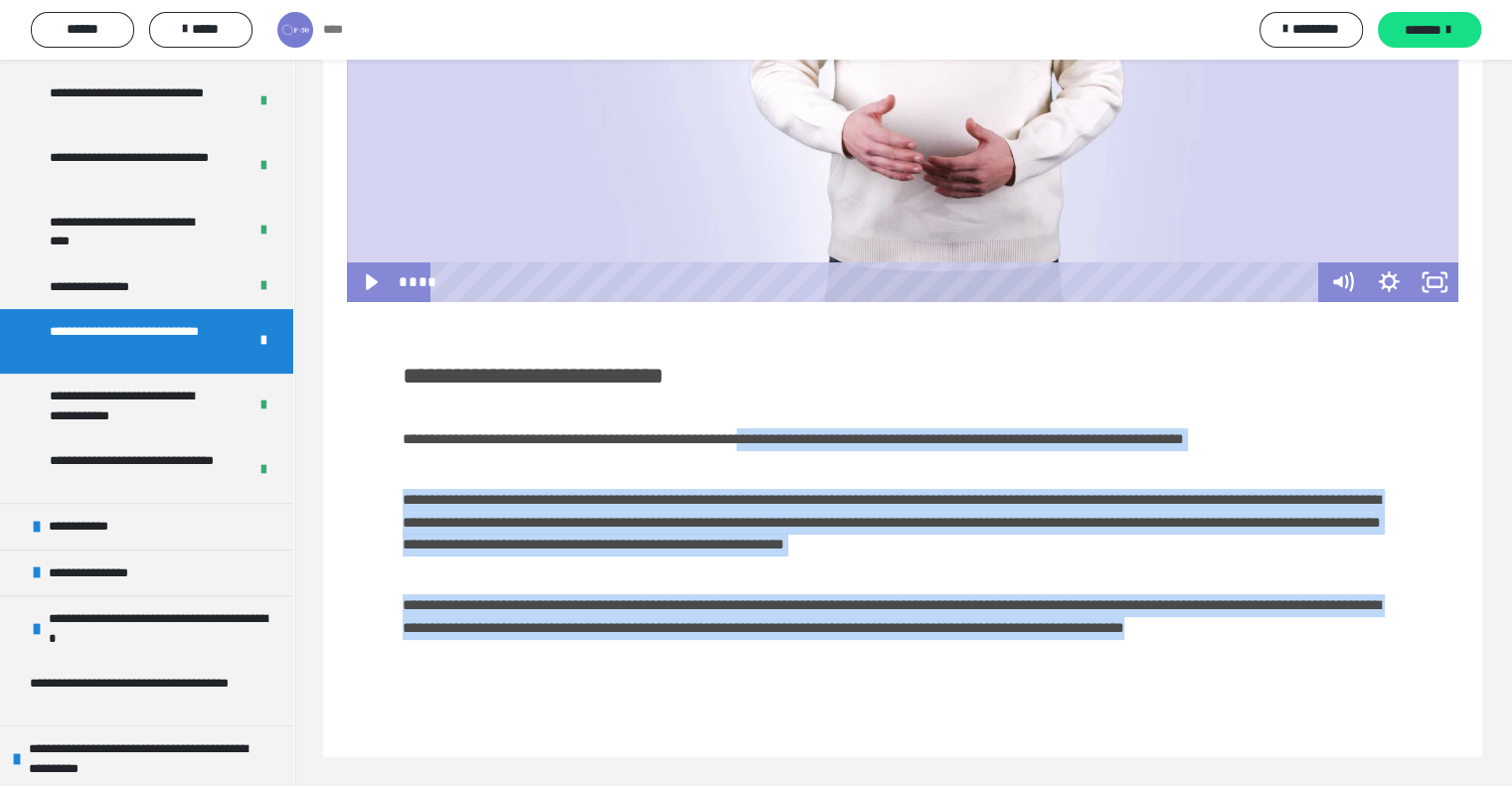 drag, startPoint x: 843, startPoint y: 437, endPoint x: 1182, endPoint y: 650, distance: 400.3623 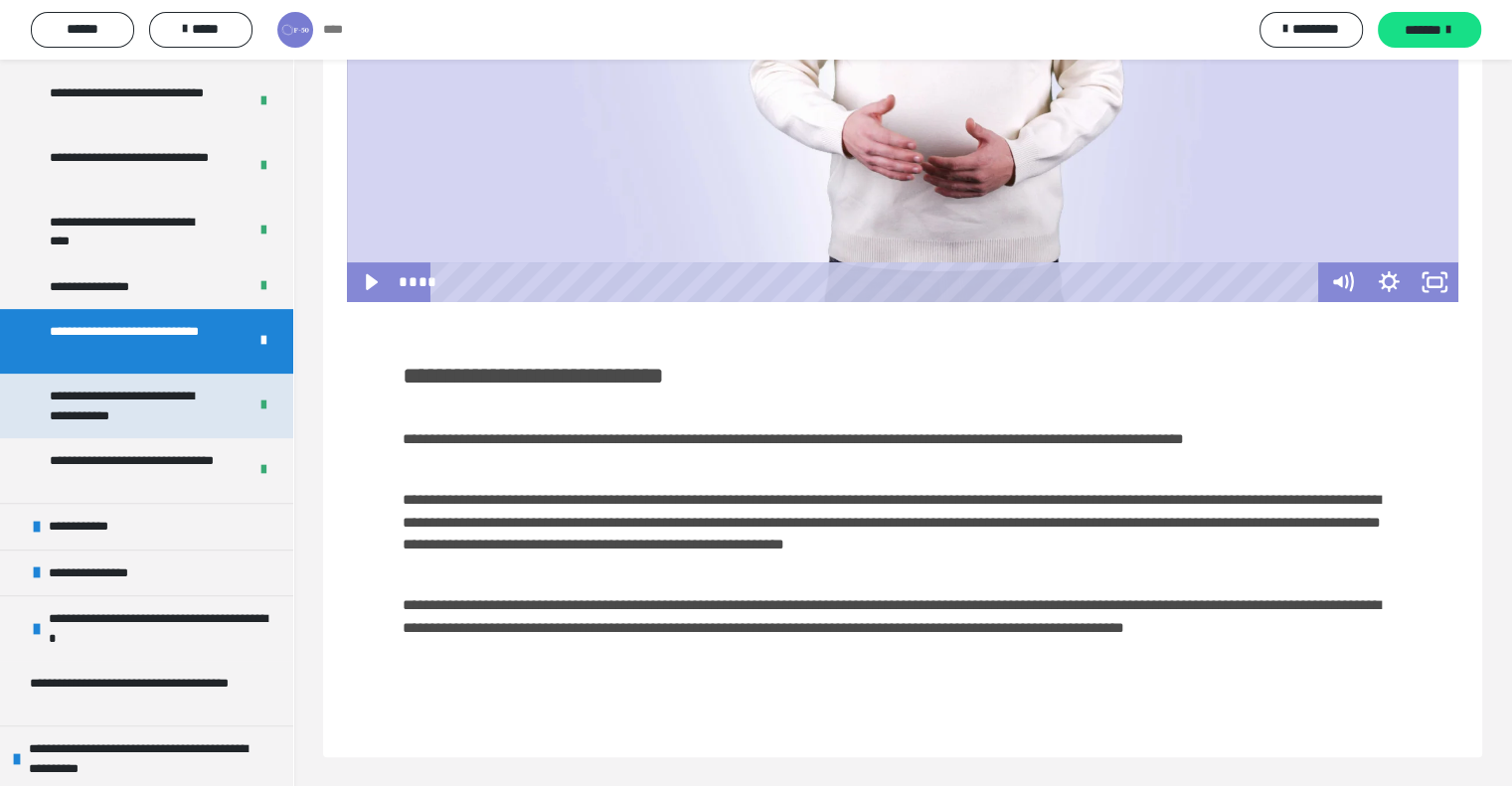 click on "**********" at bounding box center (133, 405) 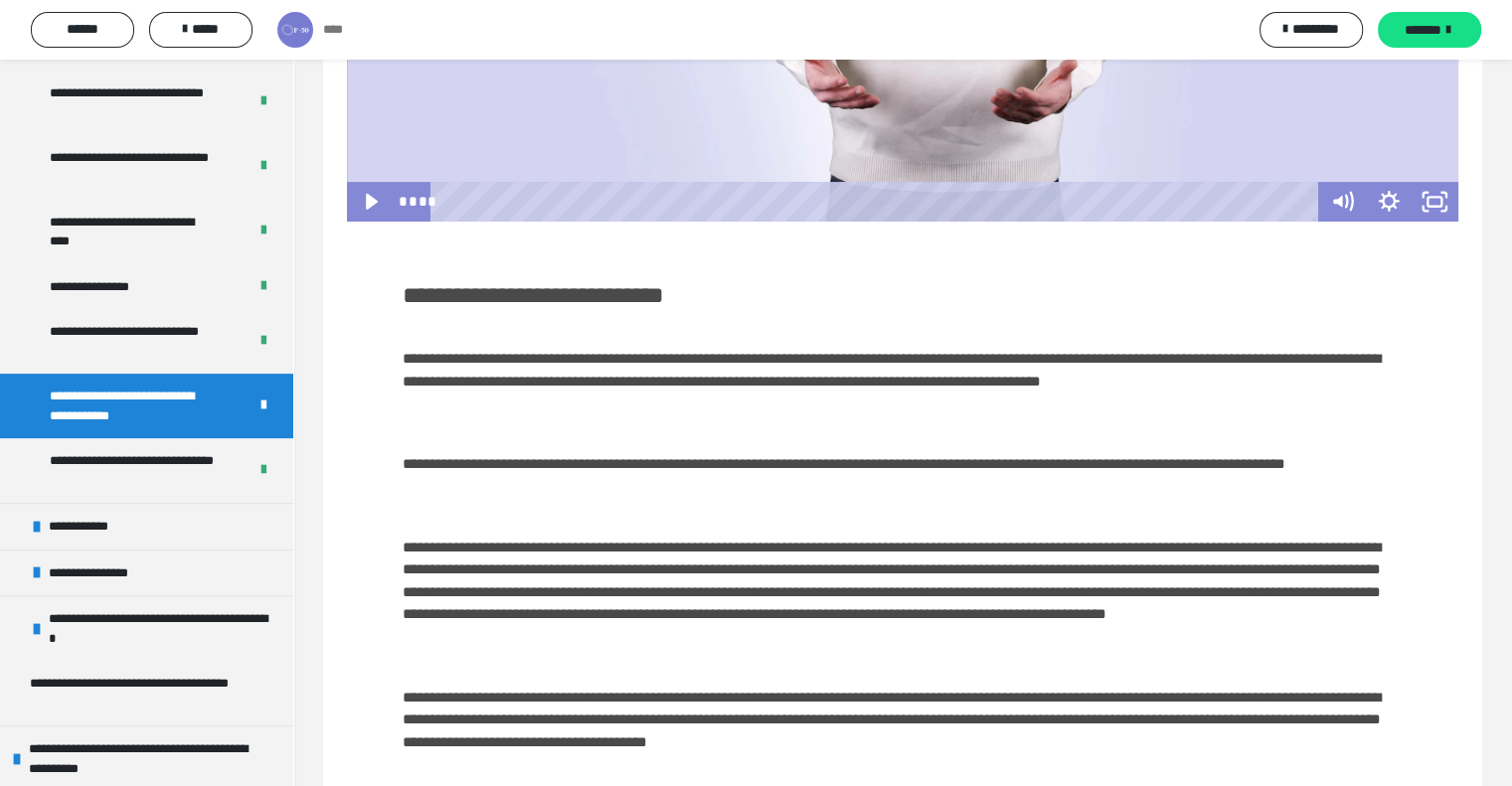 scroll, scrollTop: 577, scrollLeft: 0, axis: vertical 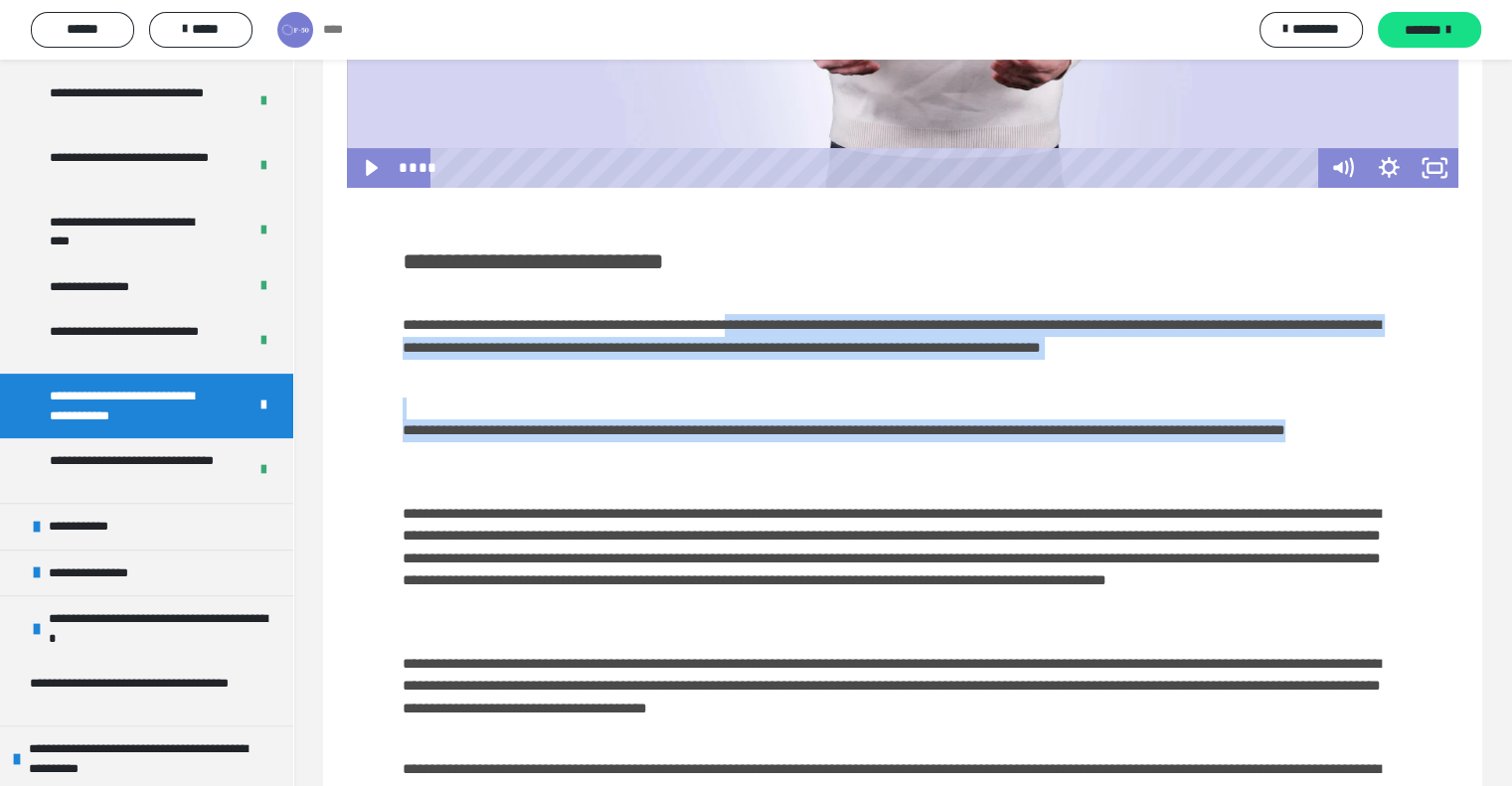drag, startPoint x: 824, startPoint y: 326, endPoint x: 583, endPoint y: 448, distance: 270.12034 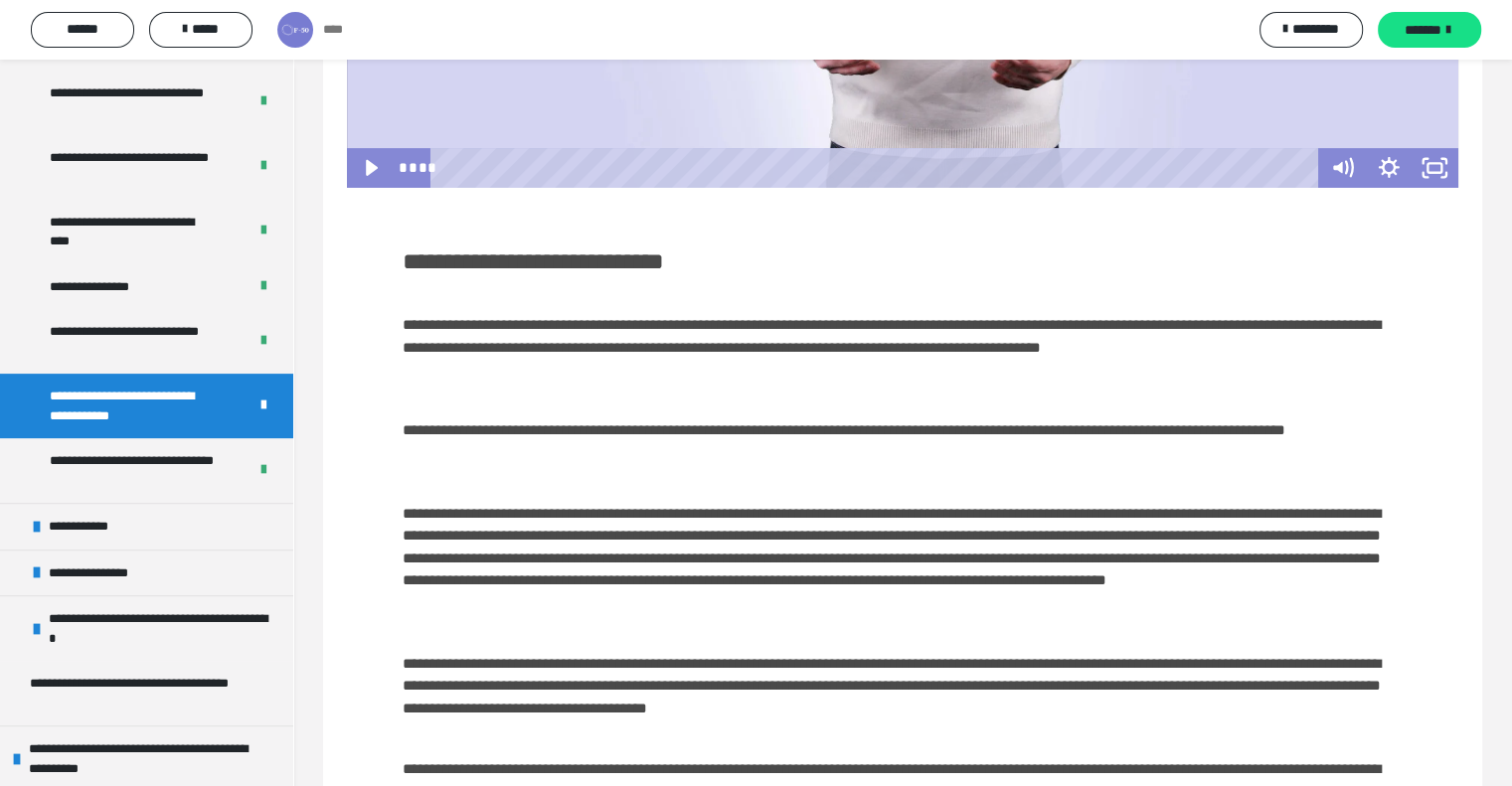click on "**********" at bounding box center [903, 556] 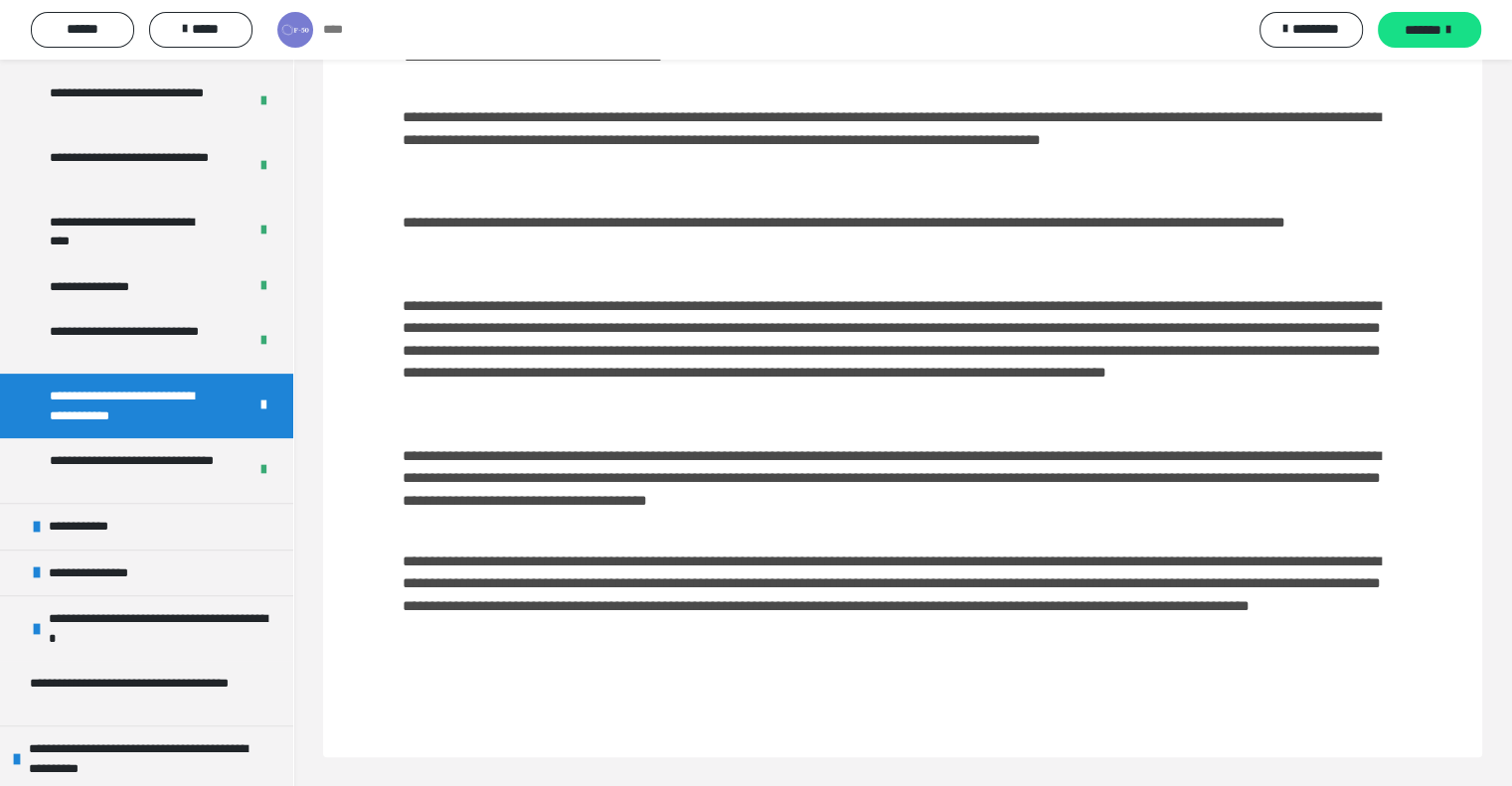 scroll, scrollTop: 786, scrollLeft: 0, axis: vertical 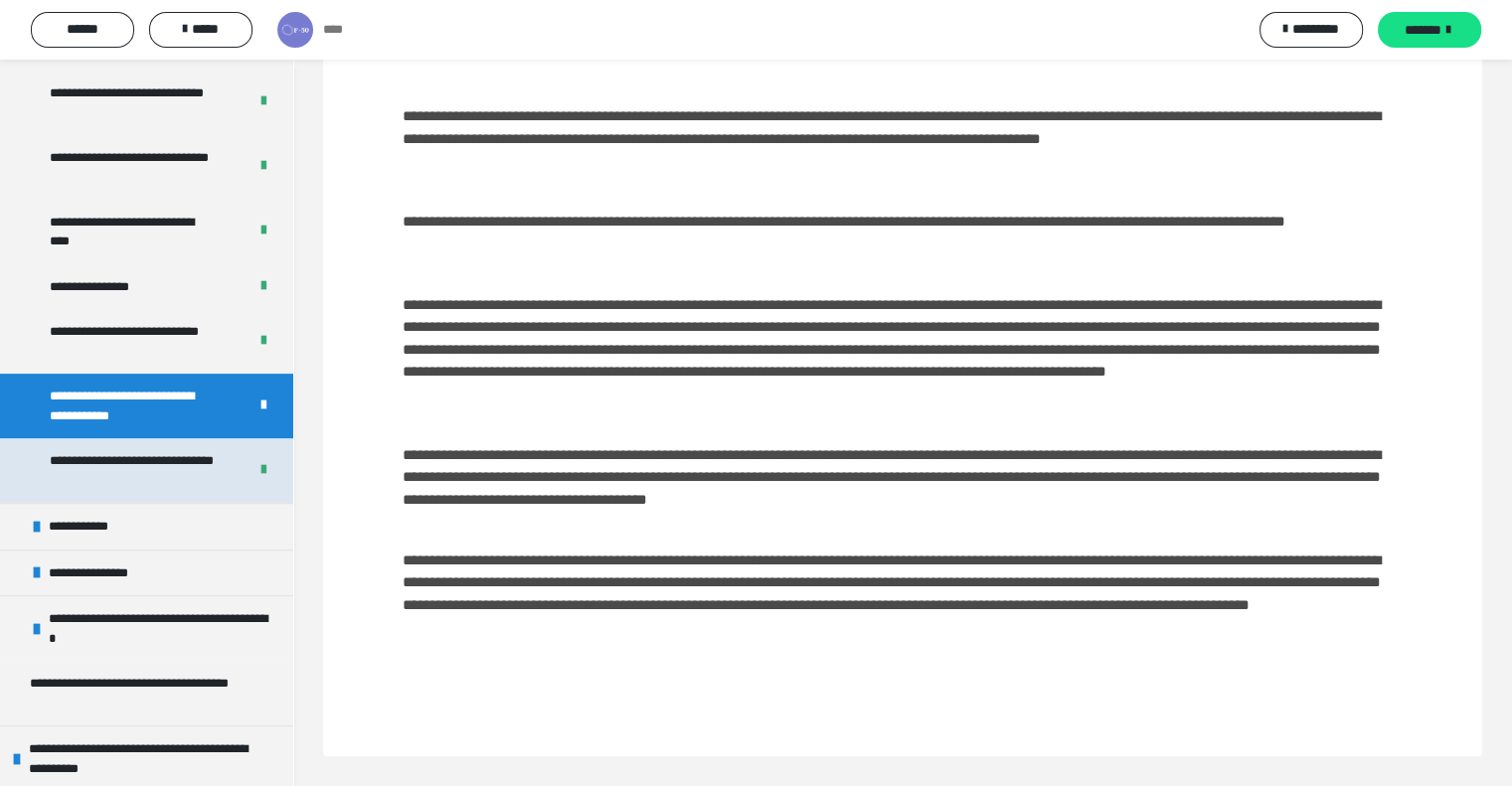 click on "**********" at bounding box center [133, 470] 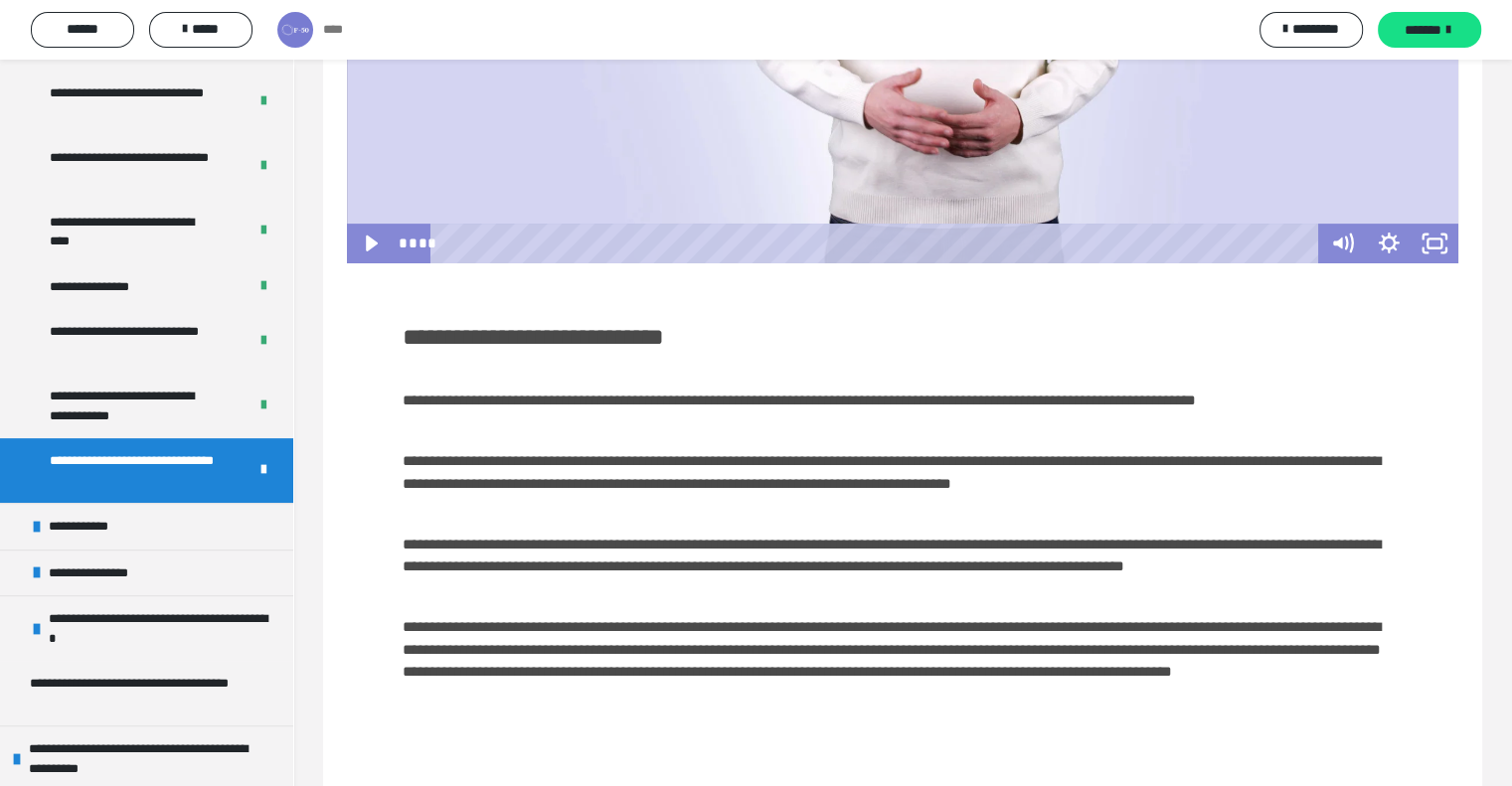 scroll, scrollTop: 546, scrollLeft: 0, axis: vertical 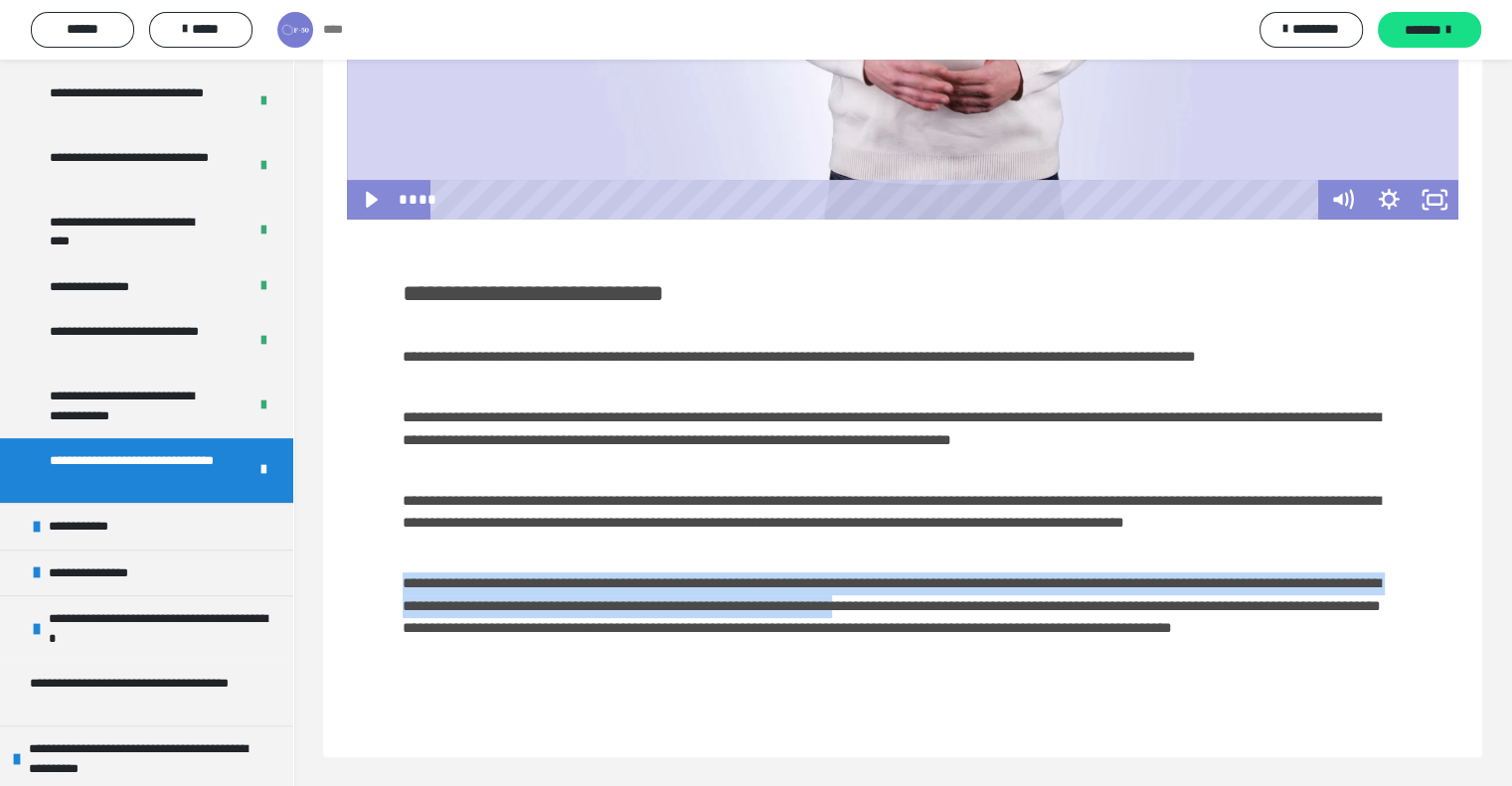 drag, startPoint x: 1257, startPoint y: 609, endPoint x: 392, endPoint y: 589, distance: 865.23118 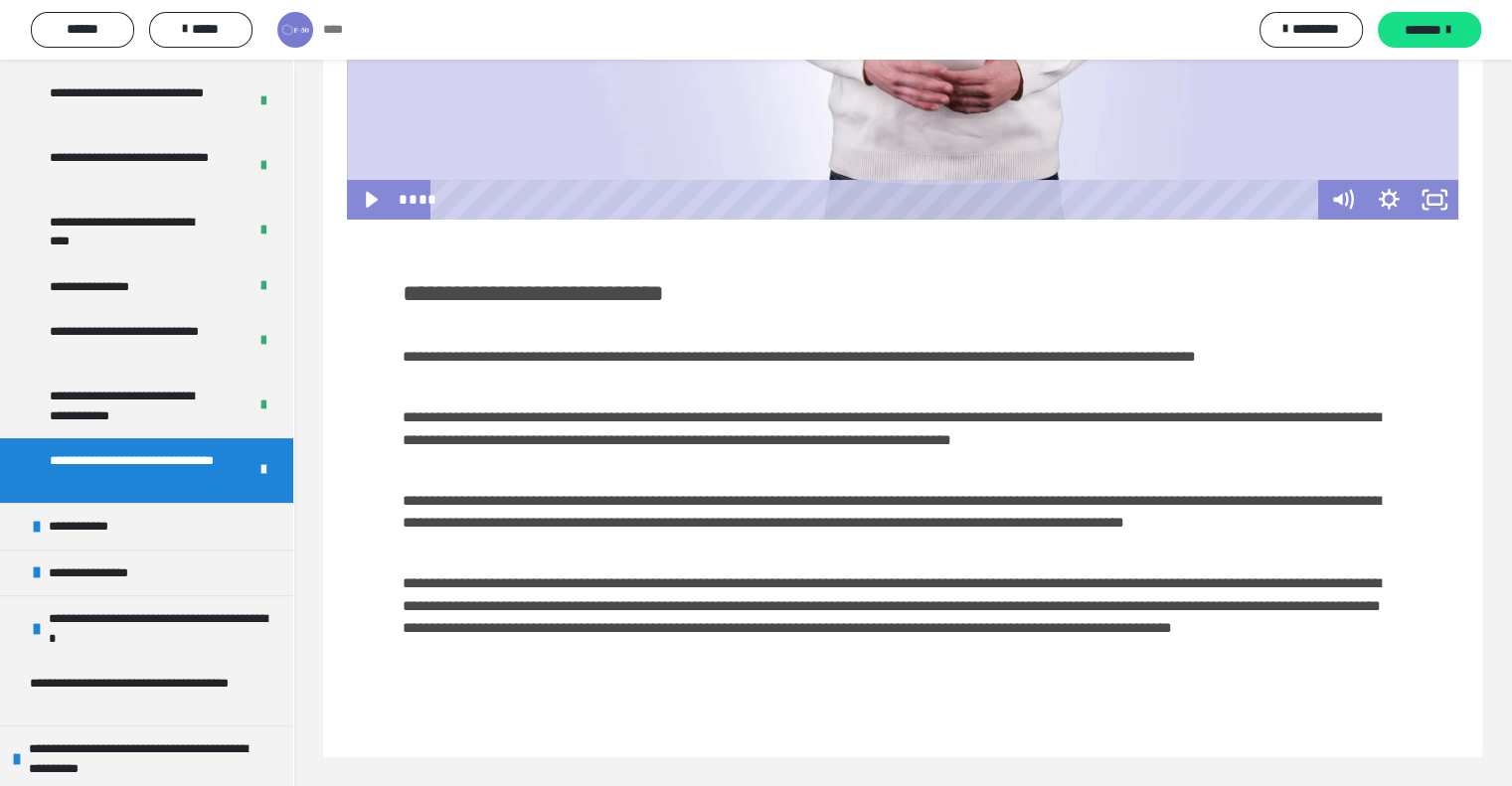 click on "**********" at bounding box center (903, 476) 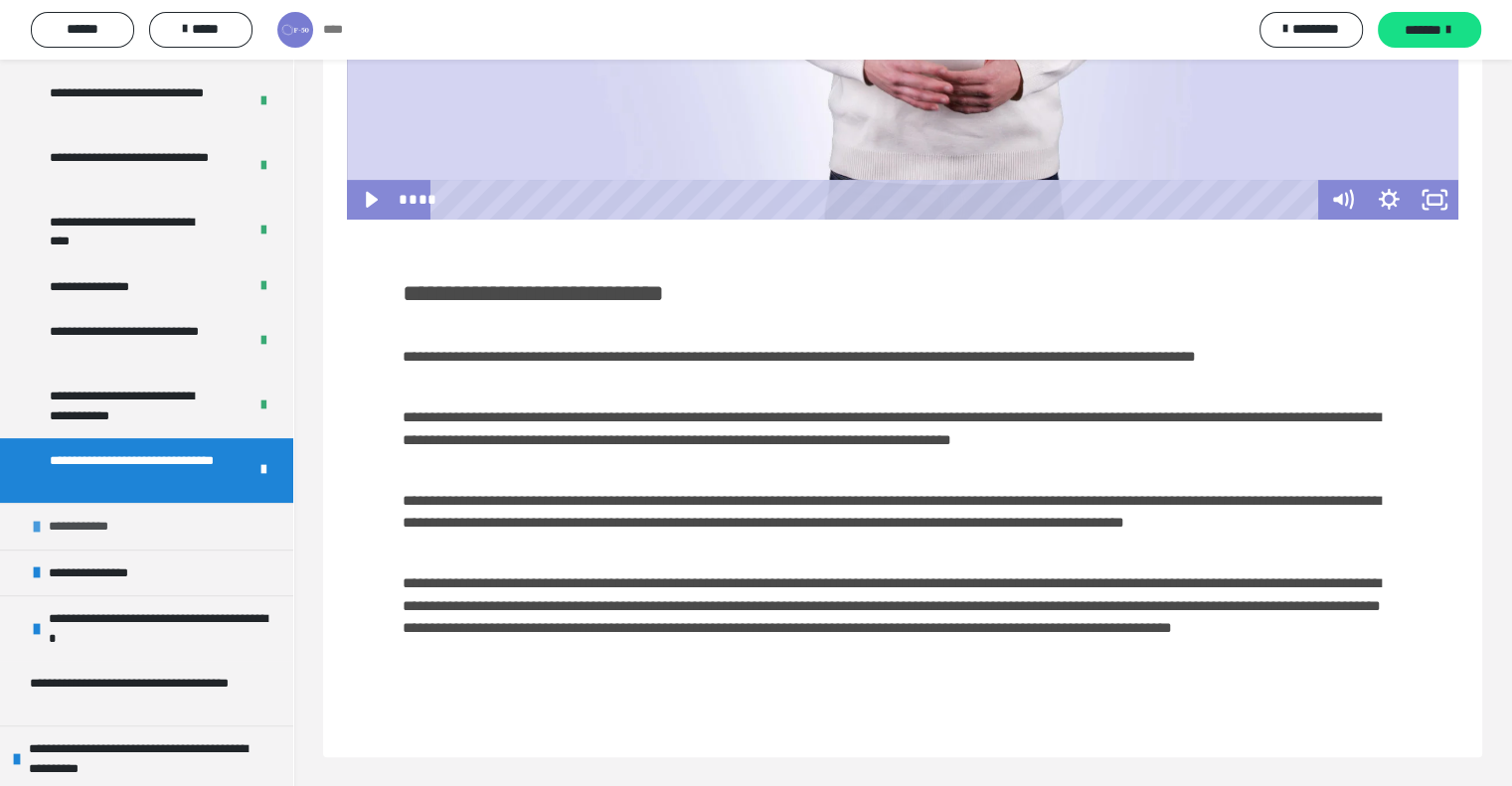 click on "**********" at bounding box center (89, 527) 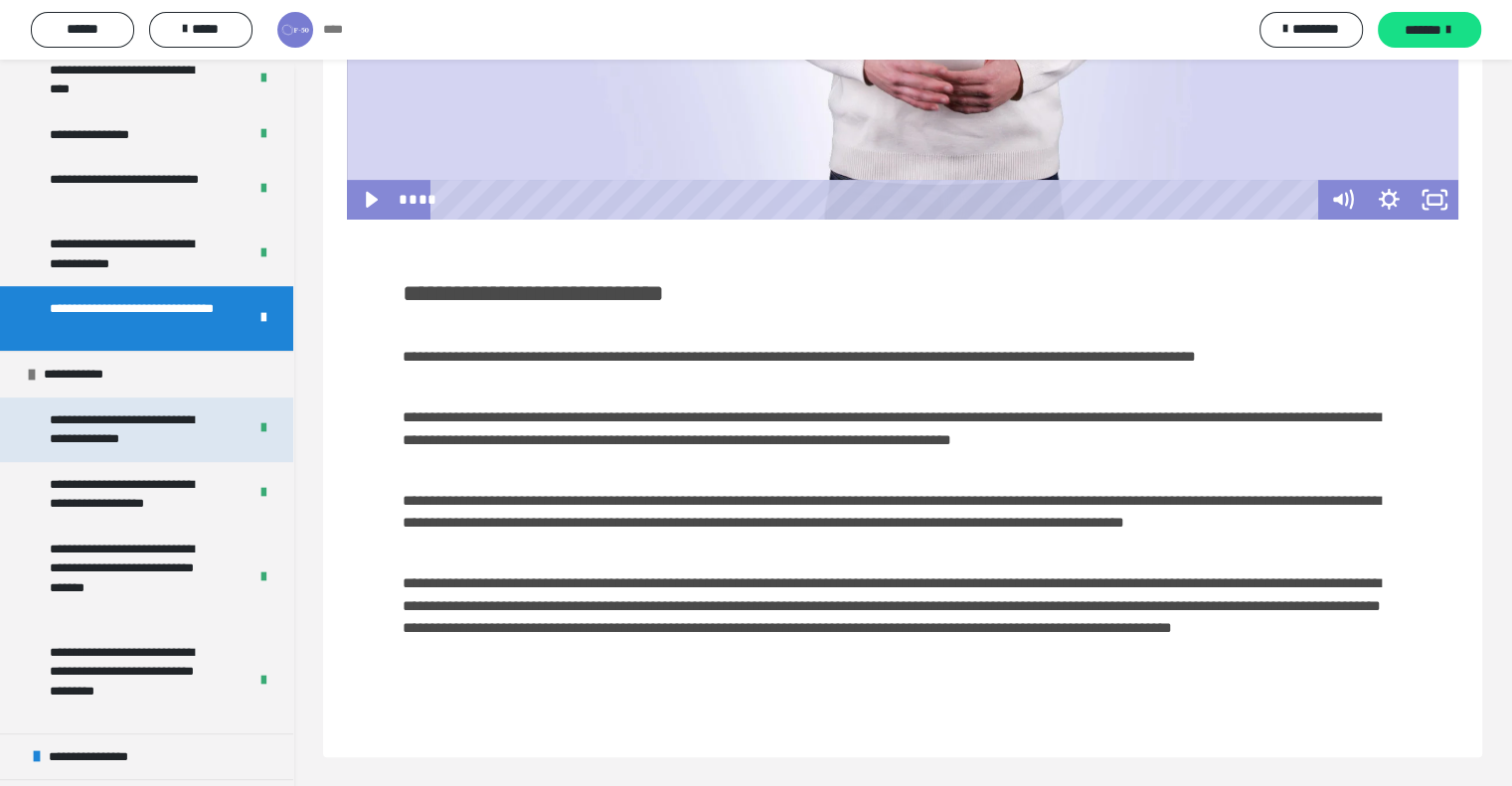 scroll, scrollTop: 894, scrollLeft: 0, axis: vertical 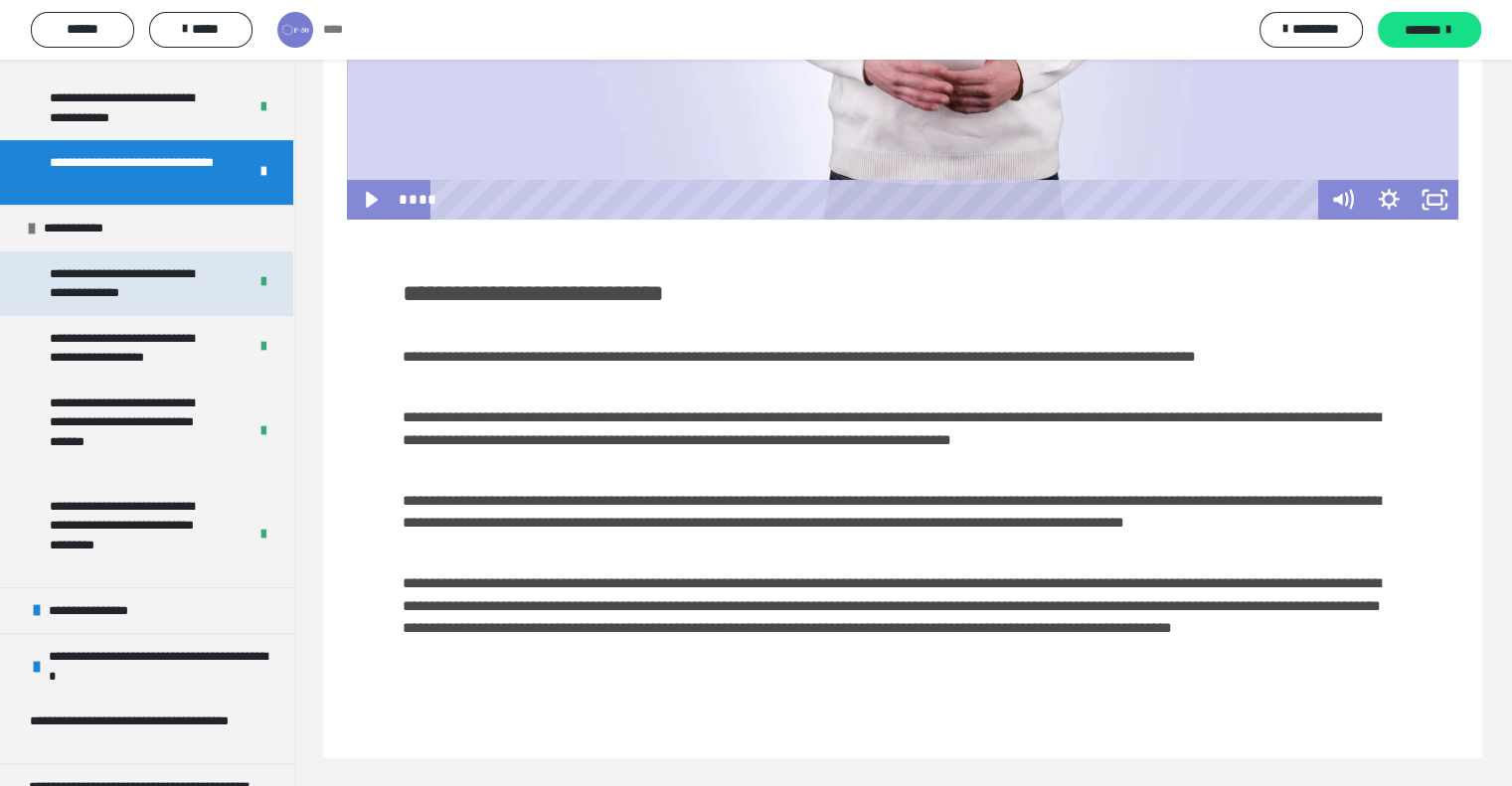 click on "**********" at bounding box center (133, 283) 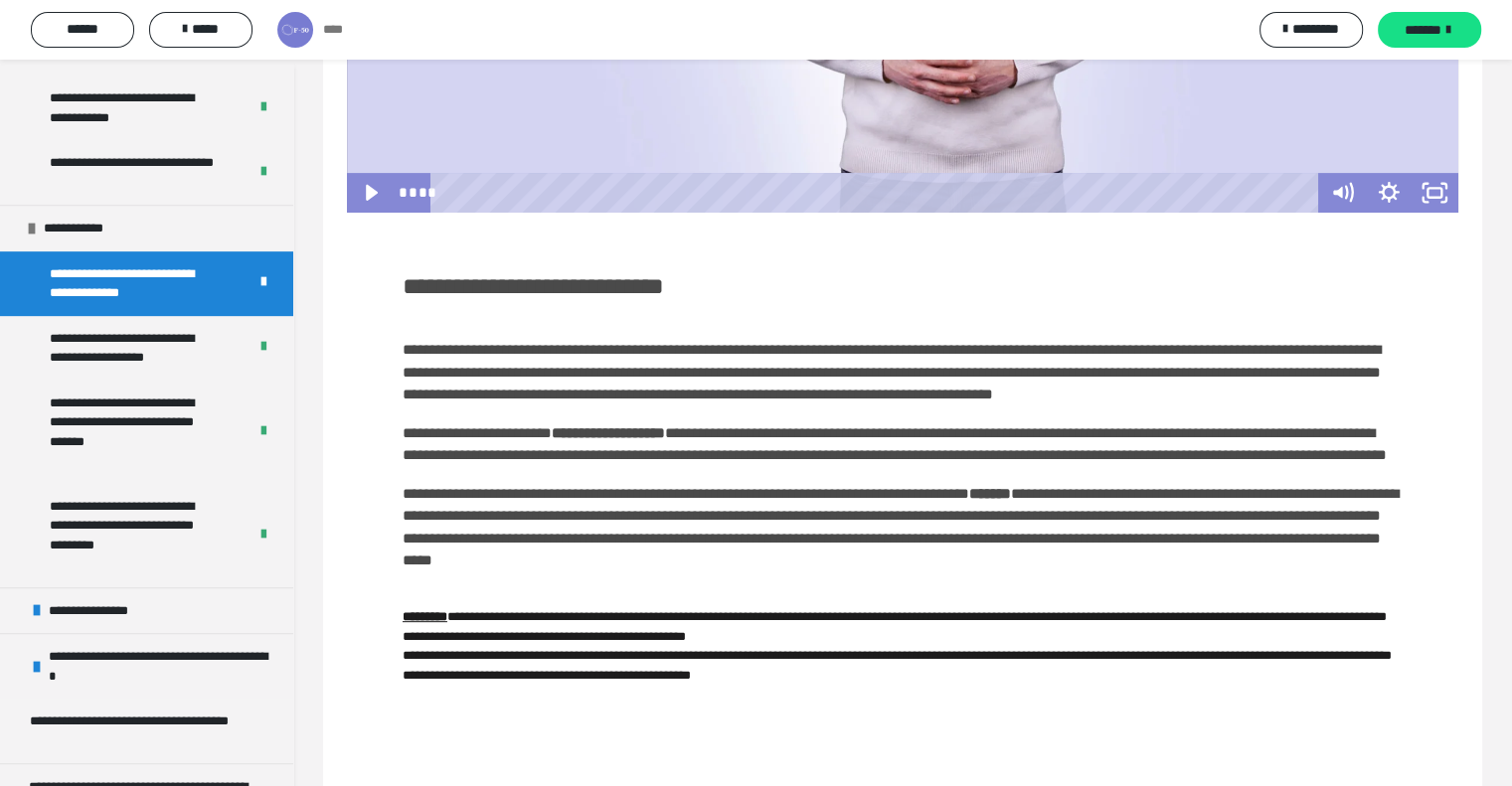 scroll, scrollTop: 656, scrollLeft: 0, axis: vertical 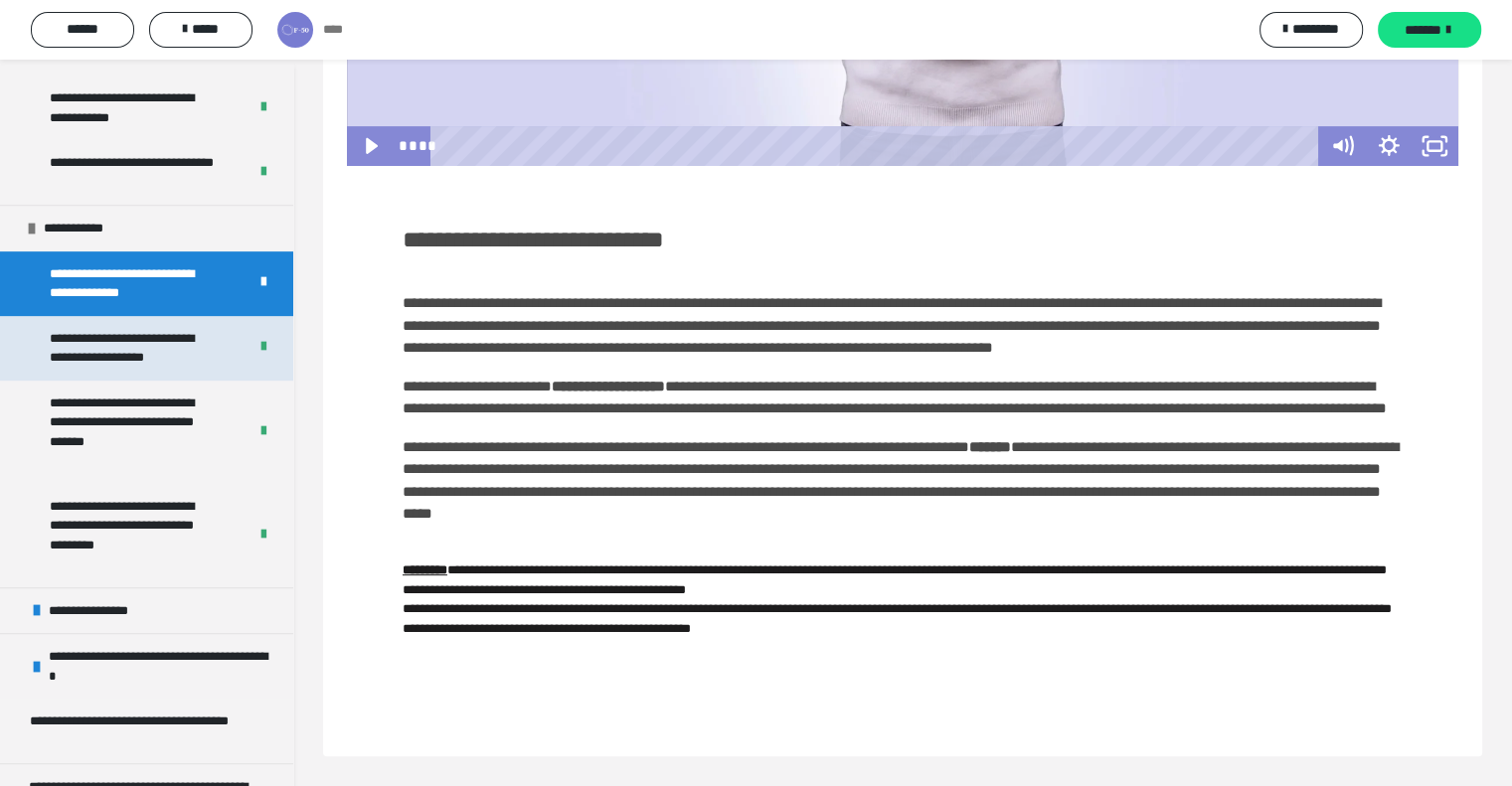 click on "**********" at bounding box center [133, 348] 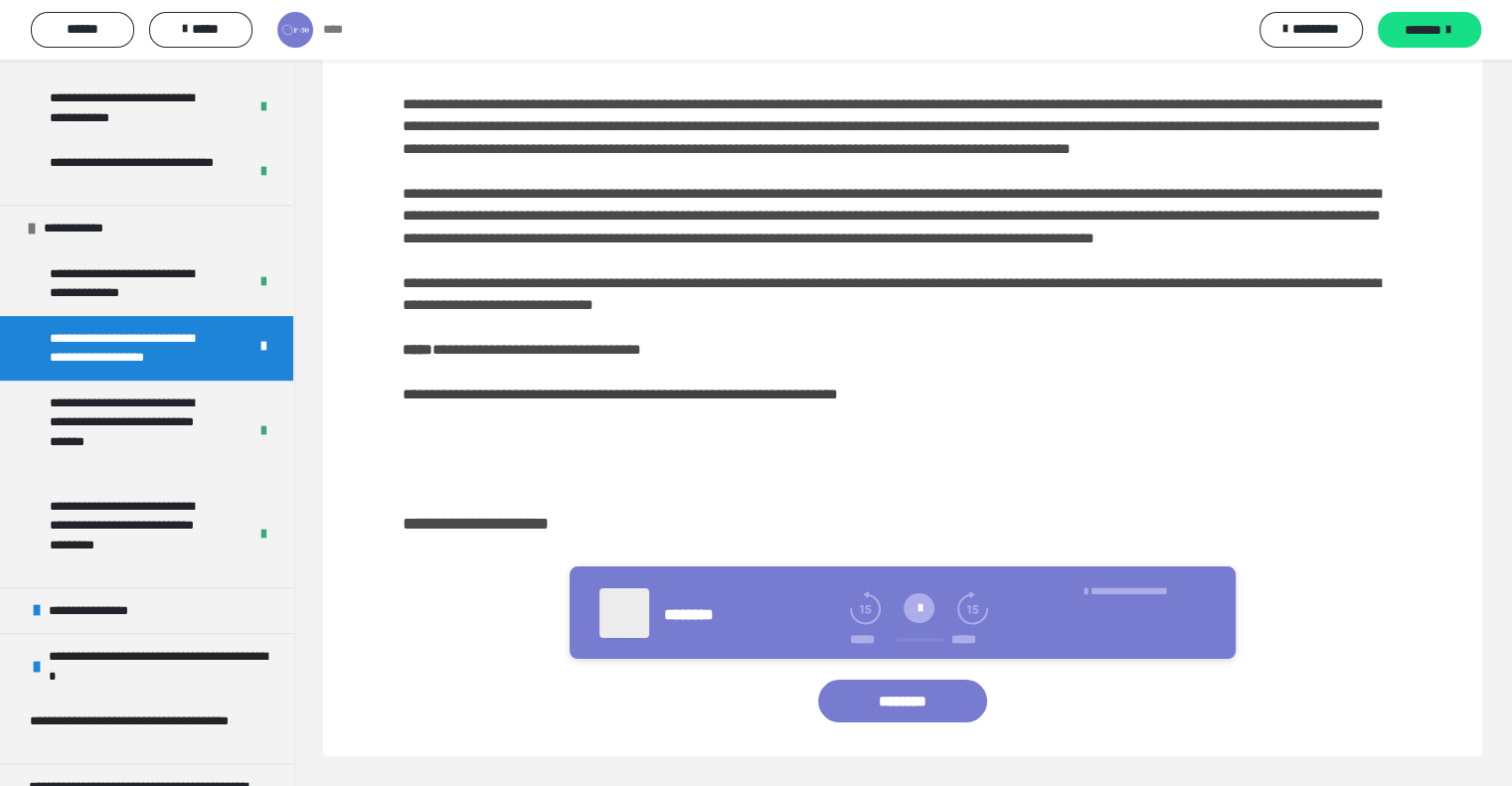 scroll, scrollTop: 135, scrollLeft: 0, axis: vertical 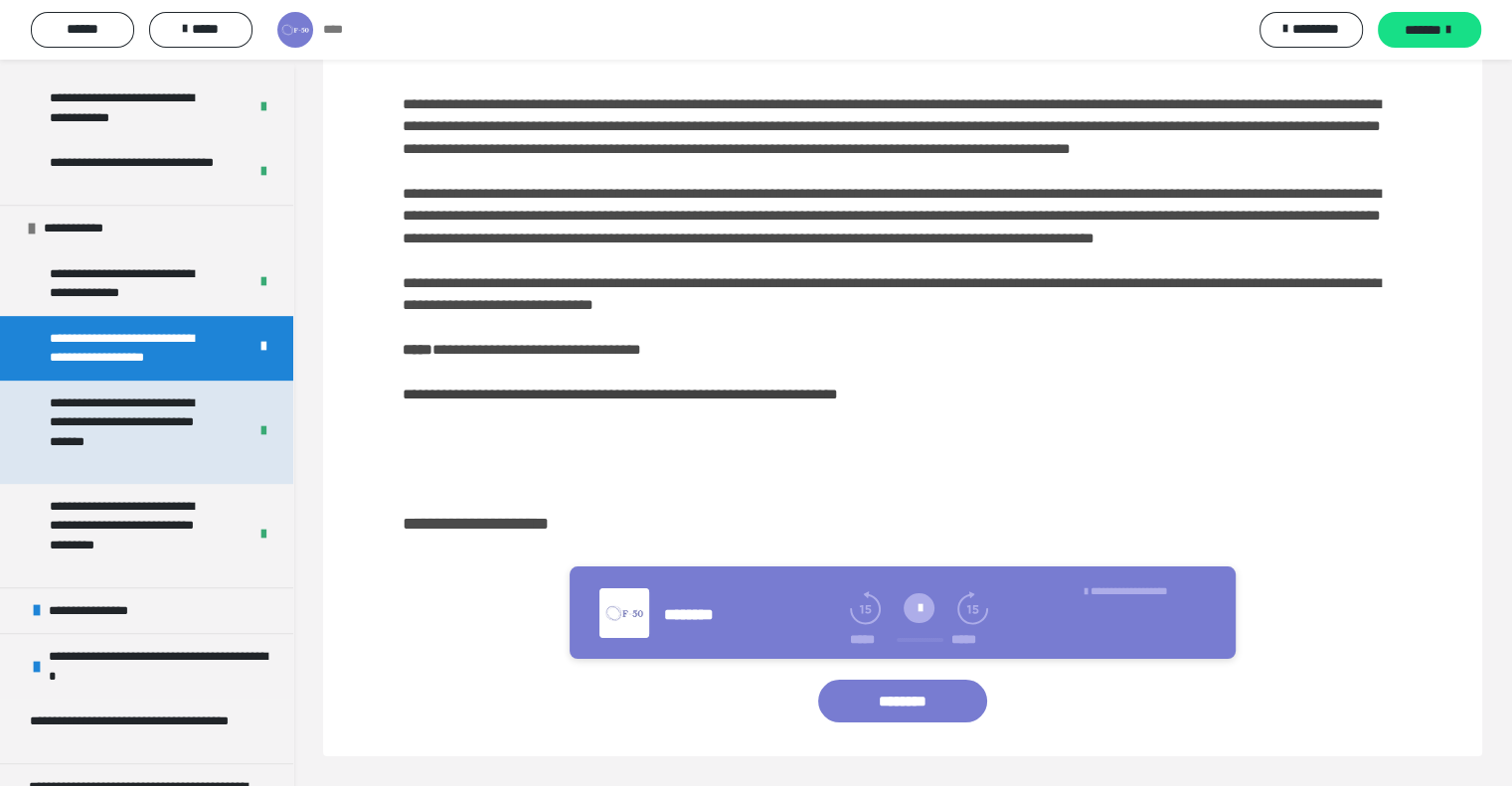 click on "**********" at bounding box center (133, 432) 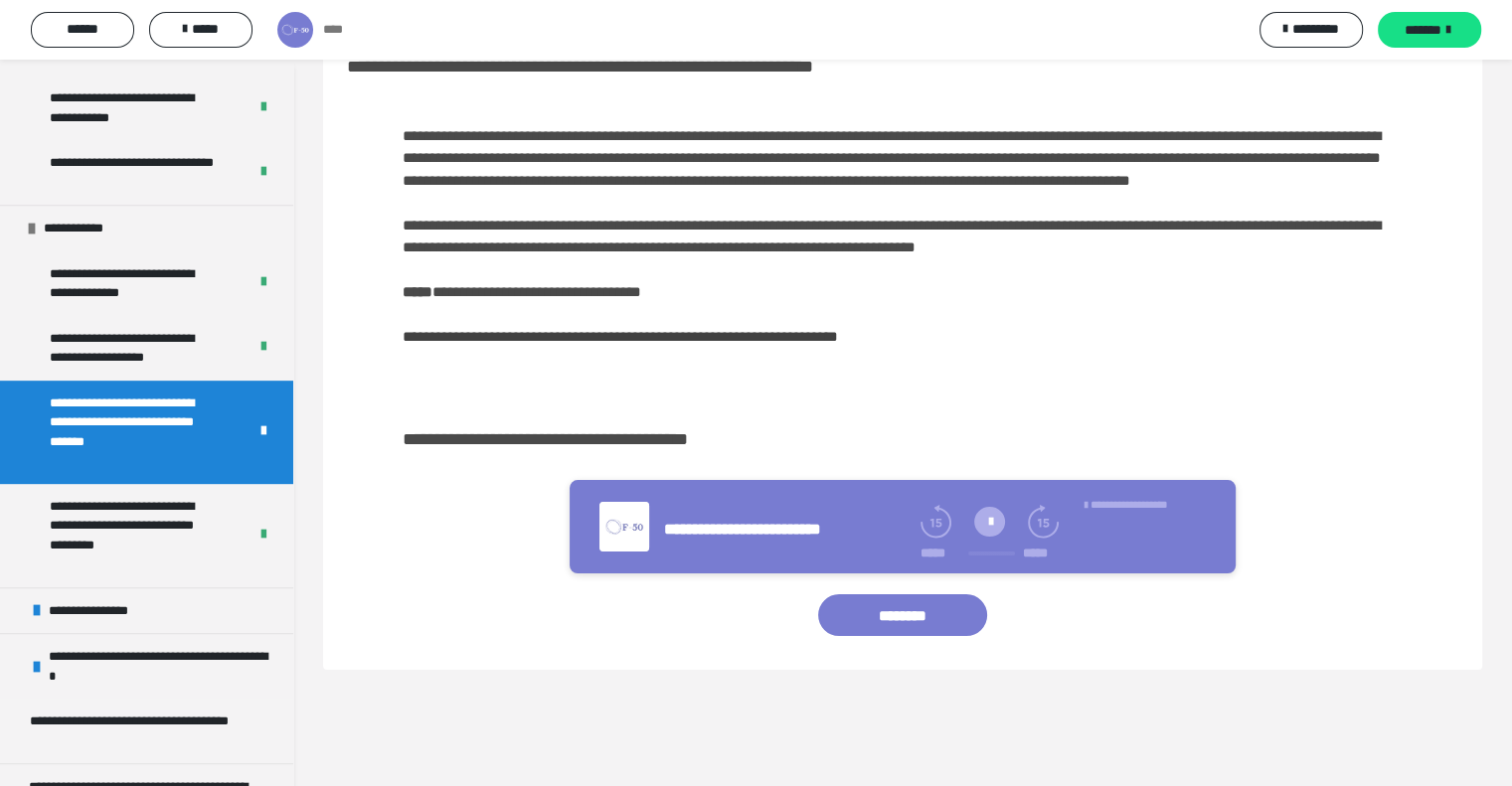 scroll, scrollTop: 60, scrollLeft: 0, axis: vertical 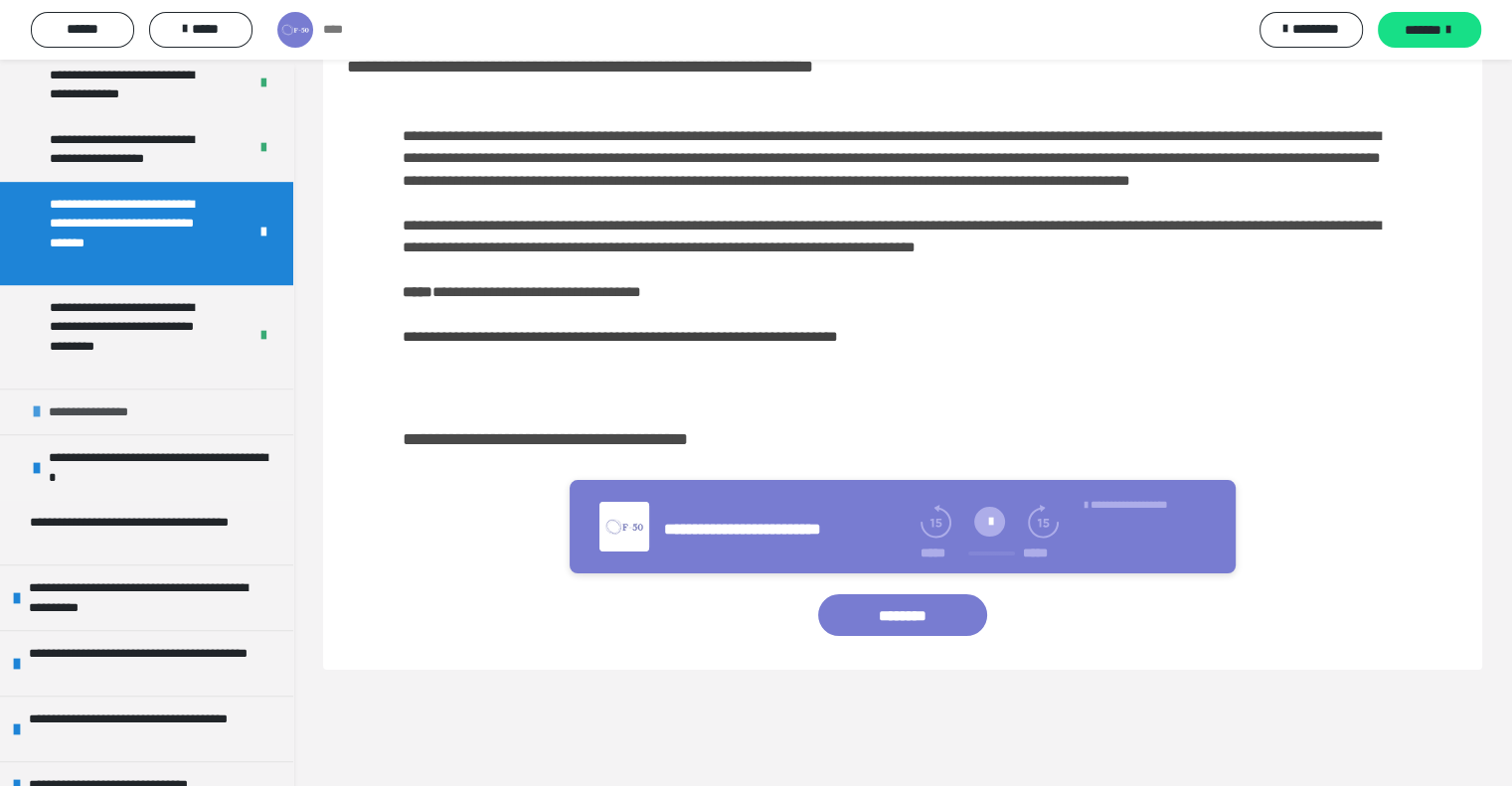 click on "**********" at bounding box center (101, 412) 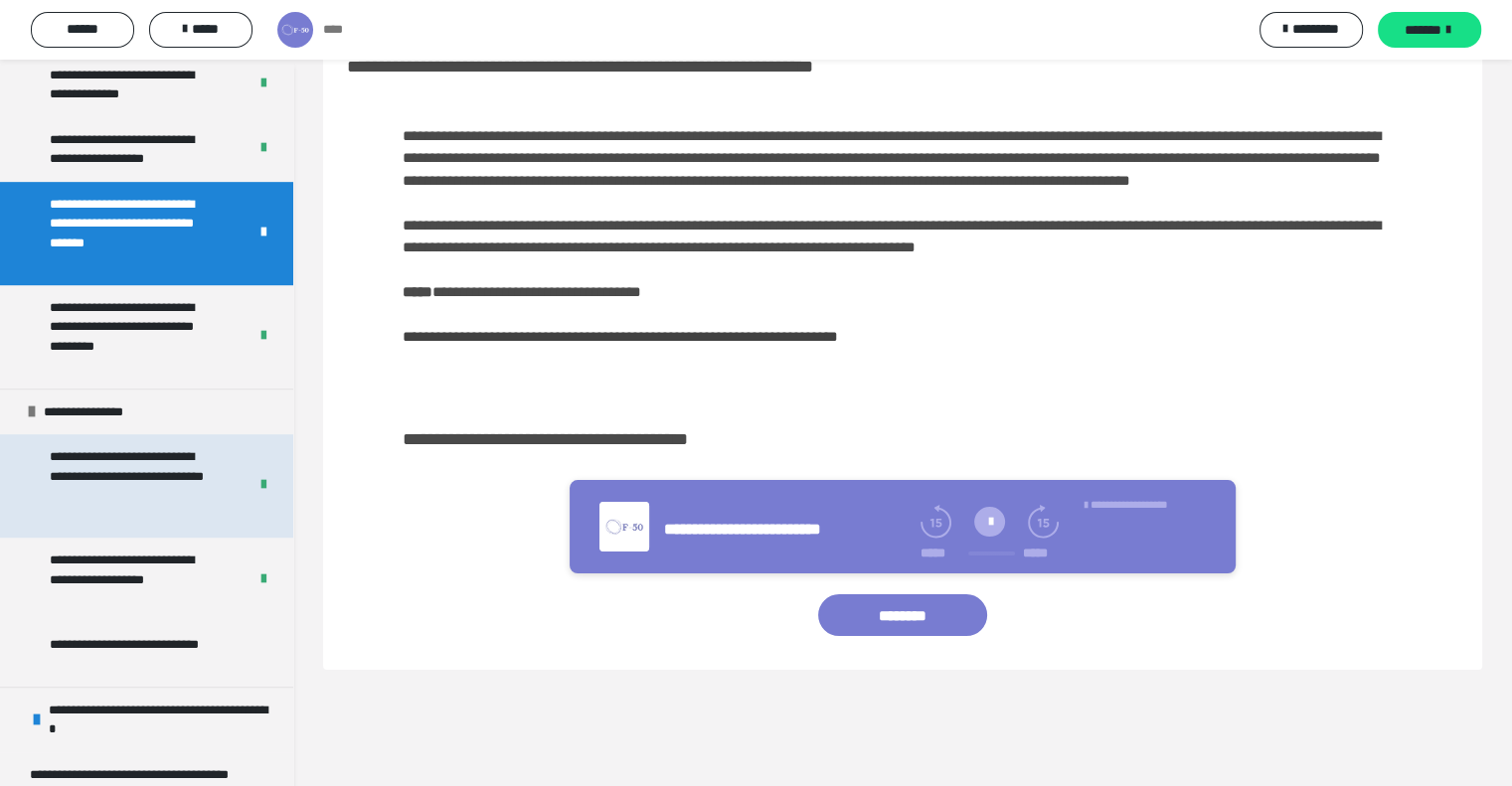 click on "**********" at bounding box center (133, 486) 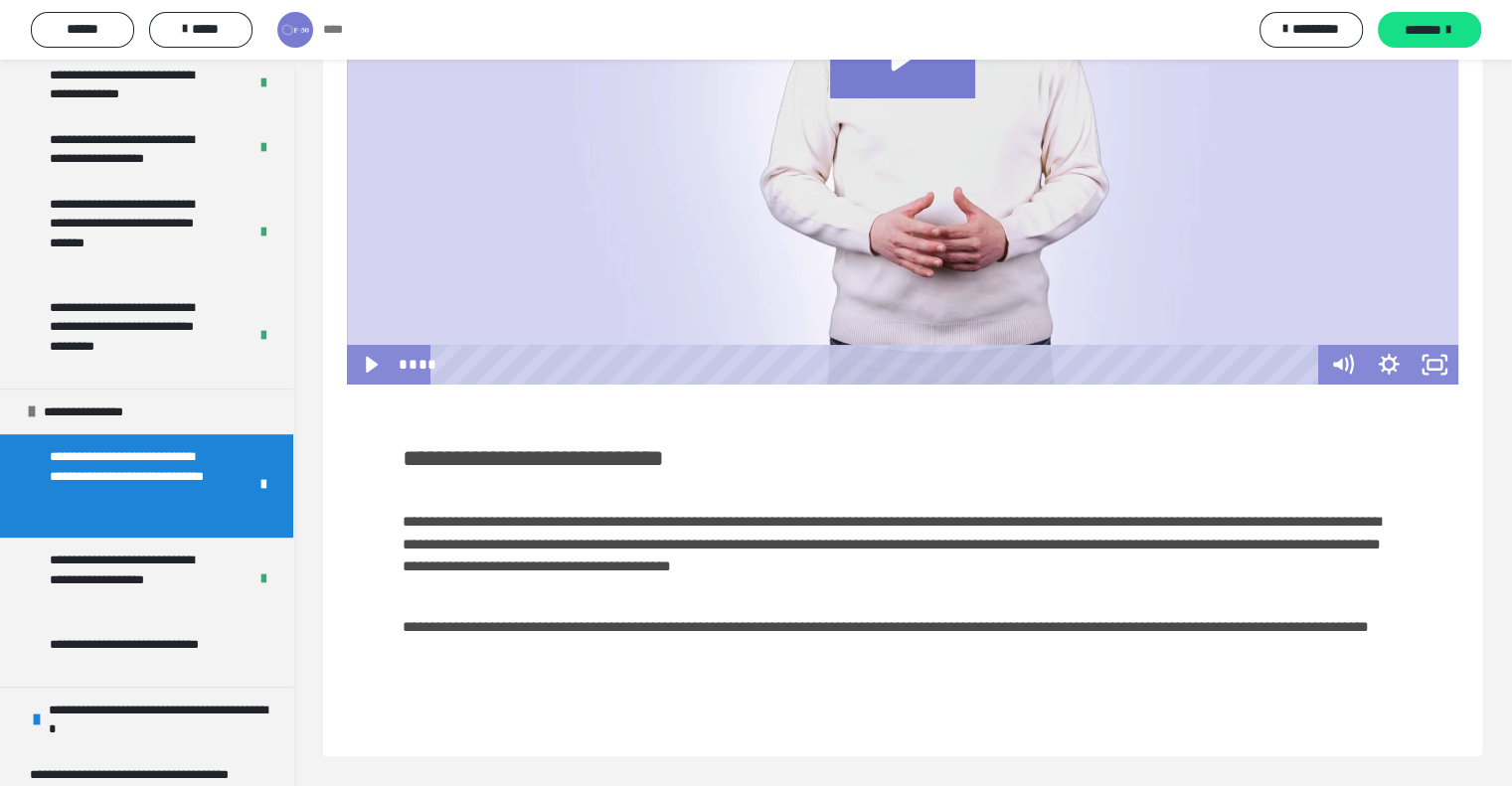 scroll, scrollTop: 402, scrollLeft: 0, axis: vertical 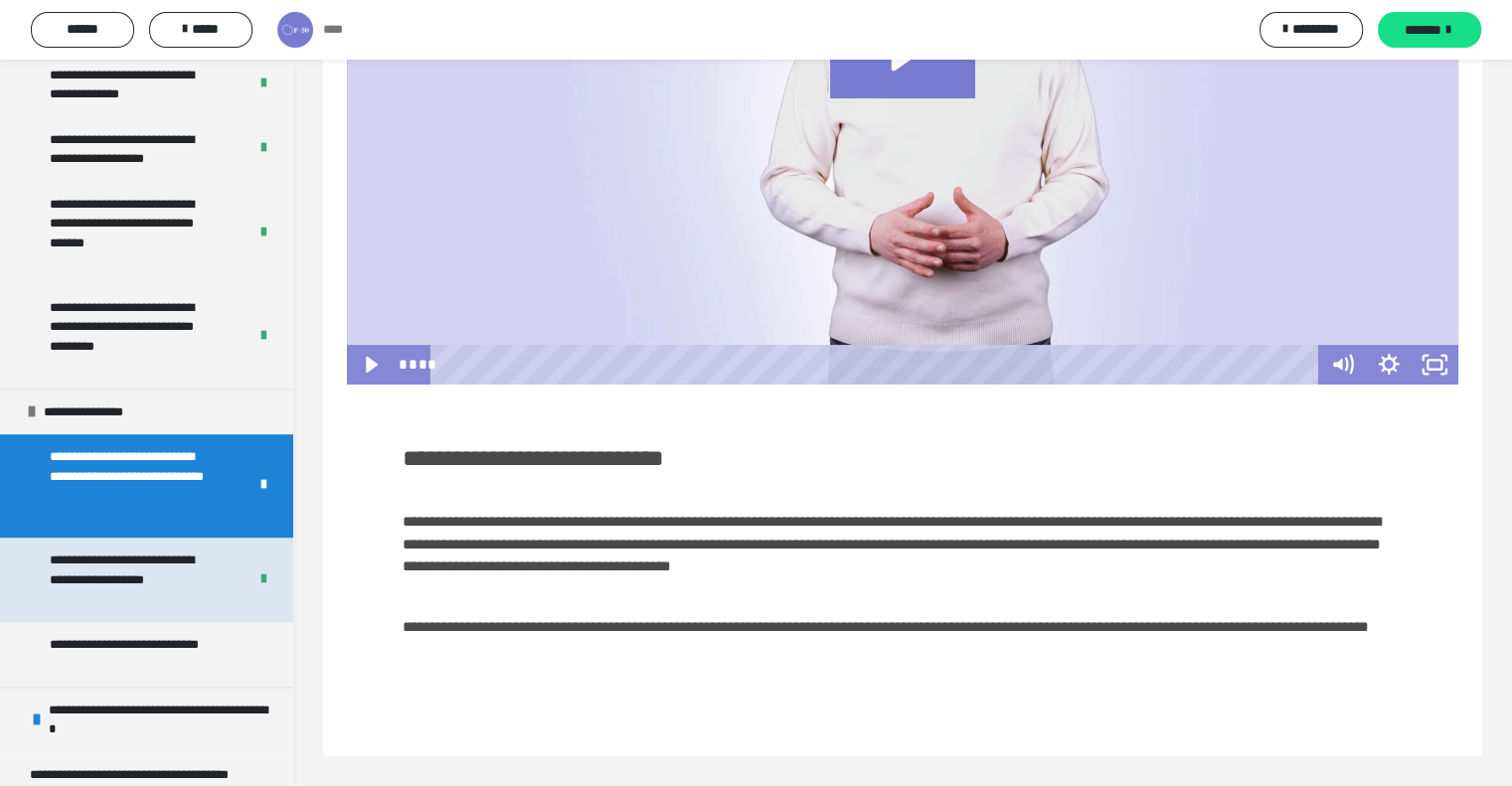 click on "**********" at bounding box center [133, 579] 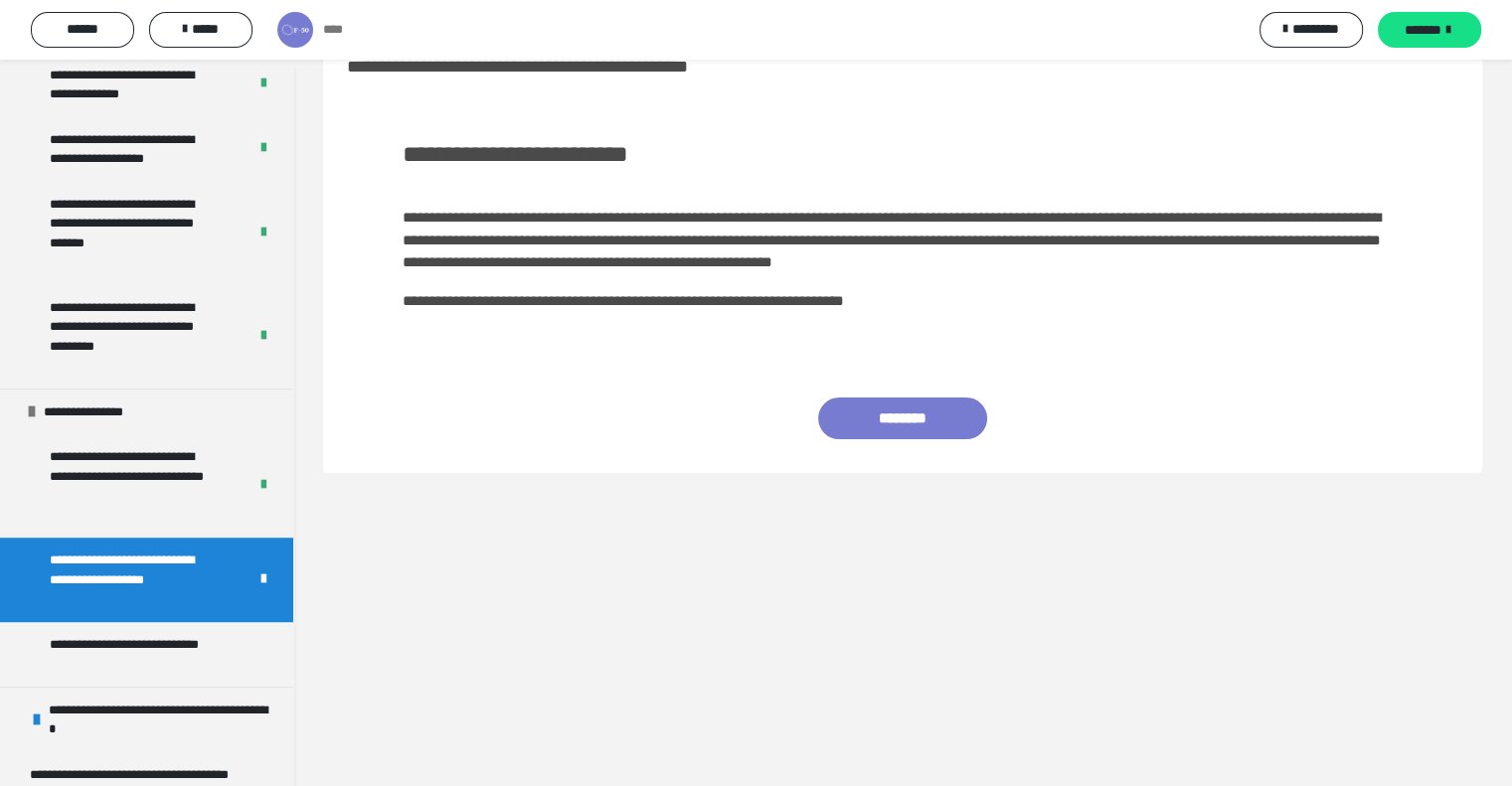 scroll, scrollTop: 272, scrollLeft: 0, axis: vertical 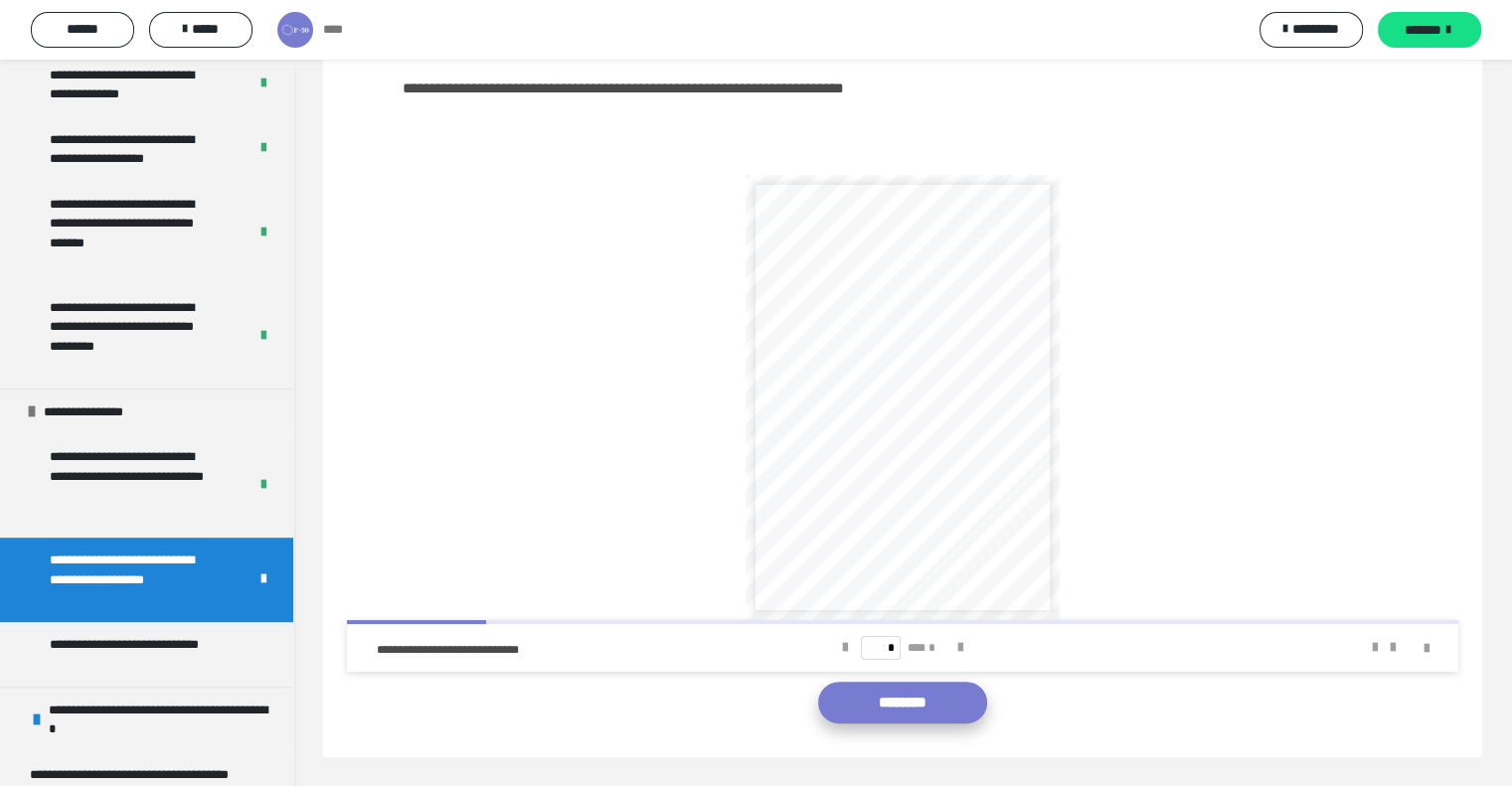 click on "********" at bounding box center [903, 703] 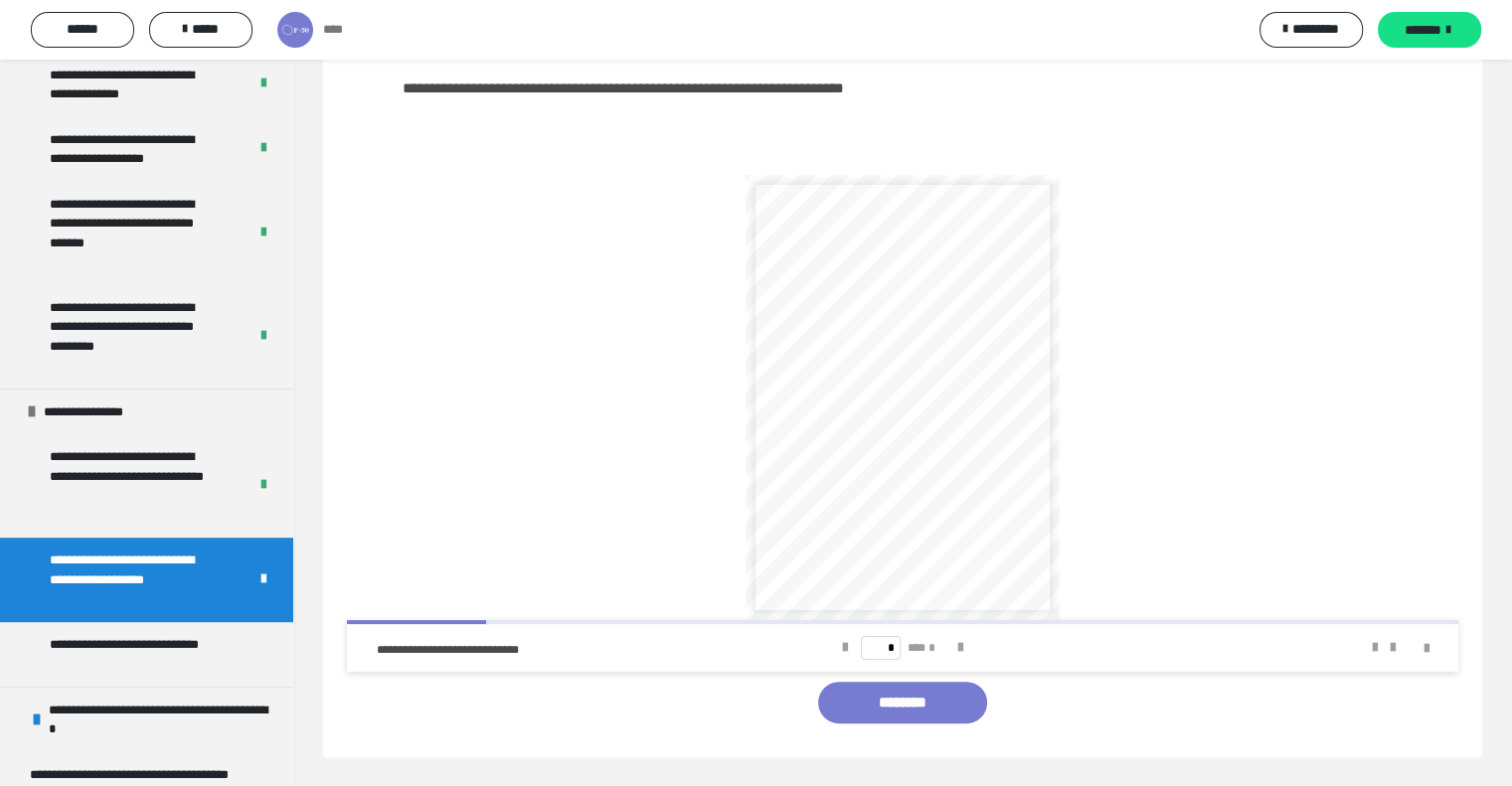click on "**********" at bounding box center (903, 287) 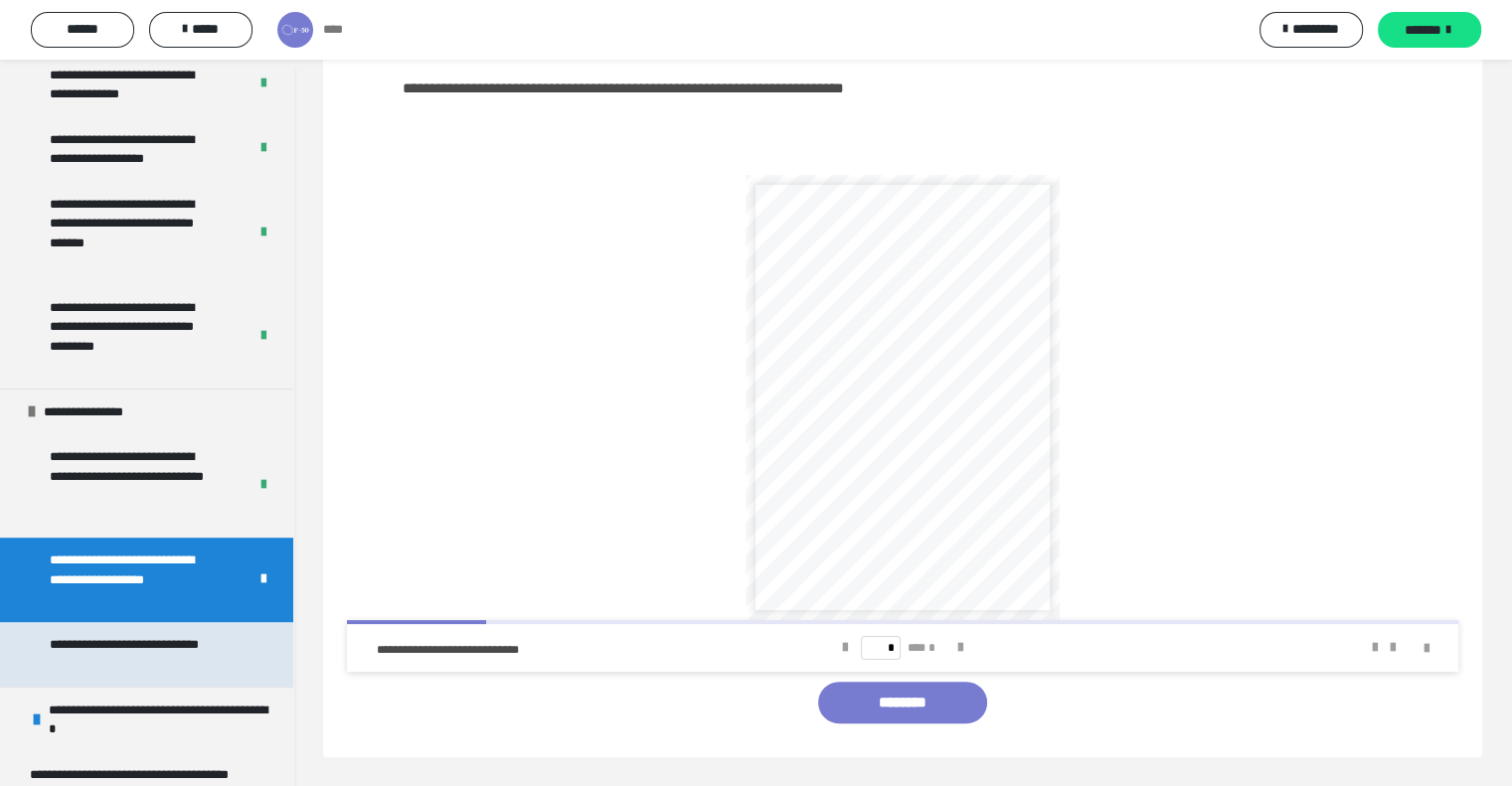 click on "**********" at bounding box center (141, 654) 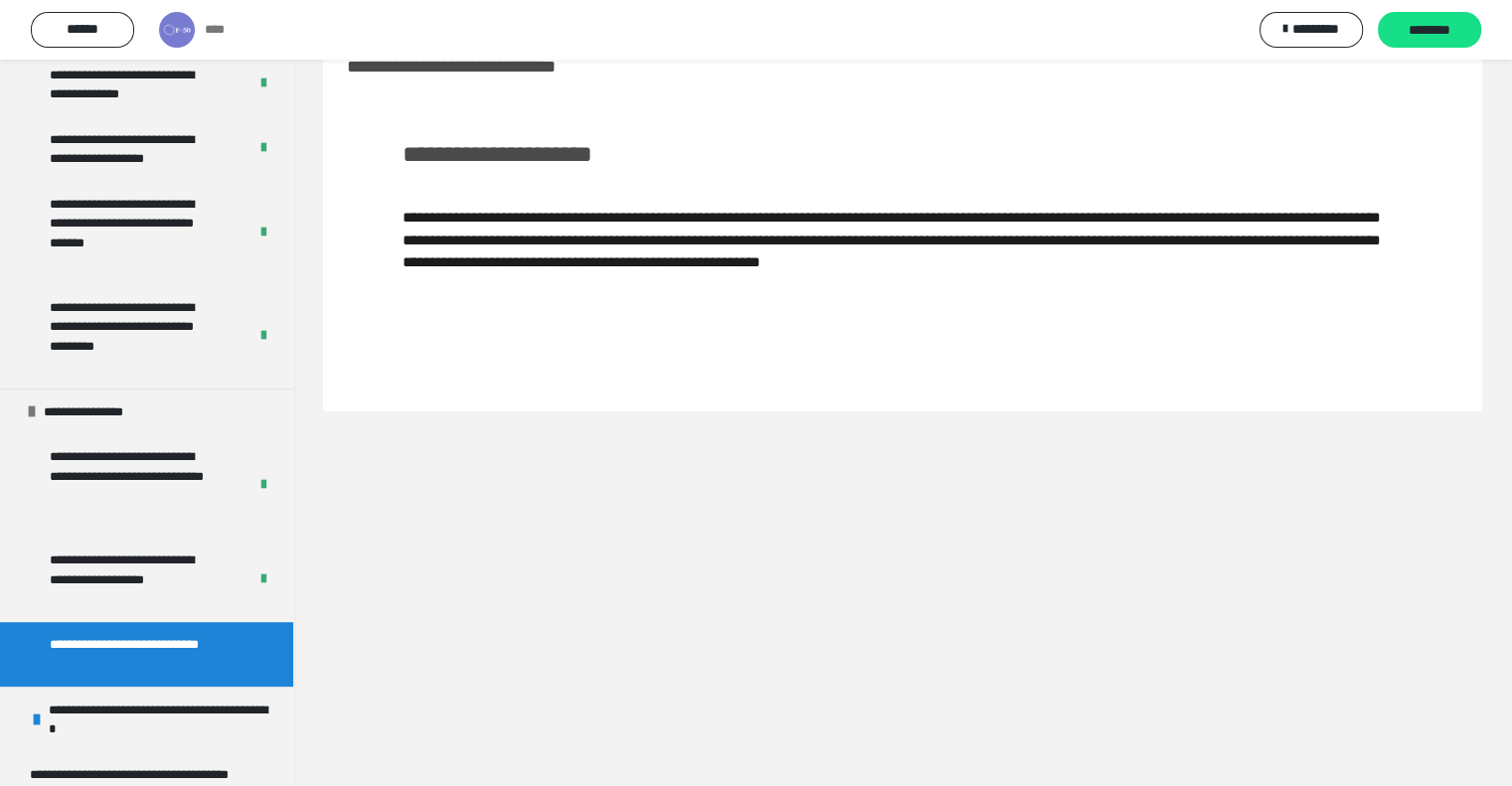 scroll, scrollTop: 60, scrollLeft: 0, axis: vertical 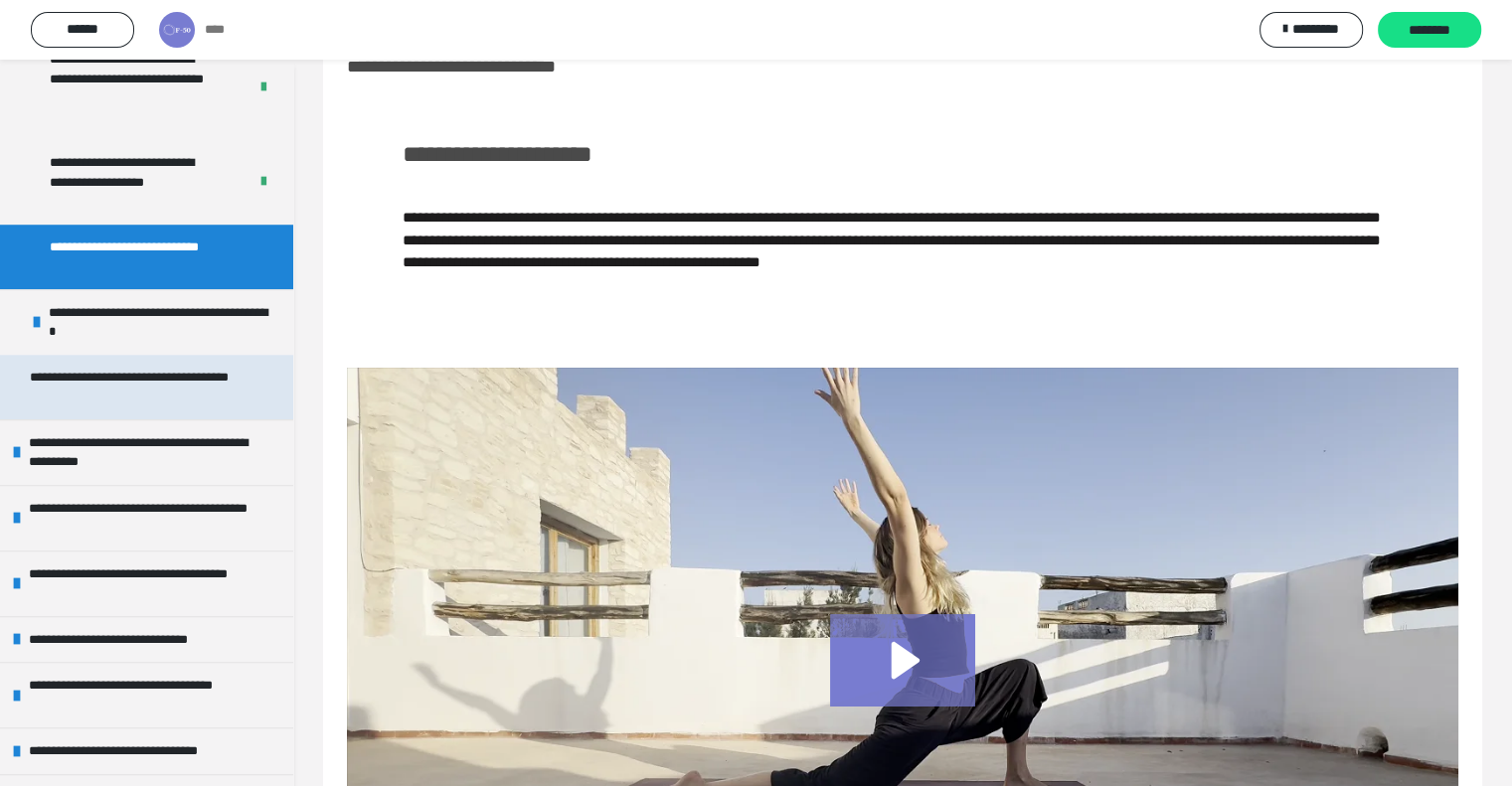 click on "**********" at bounding box center [131, 387] 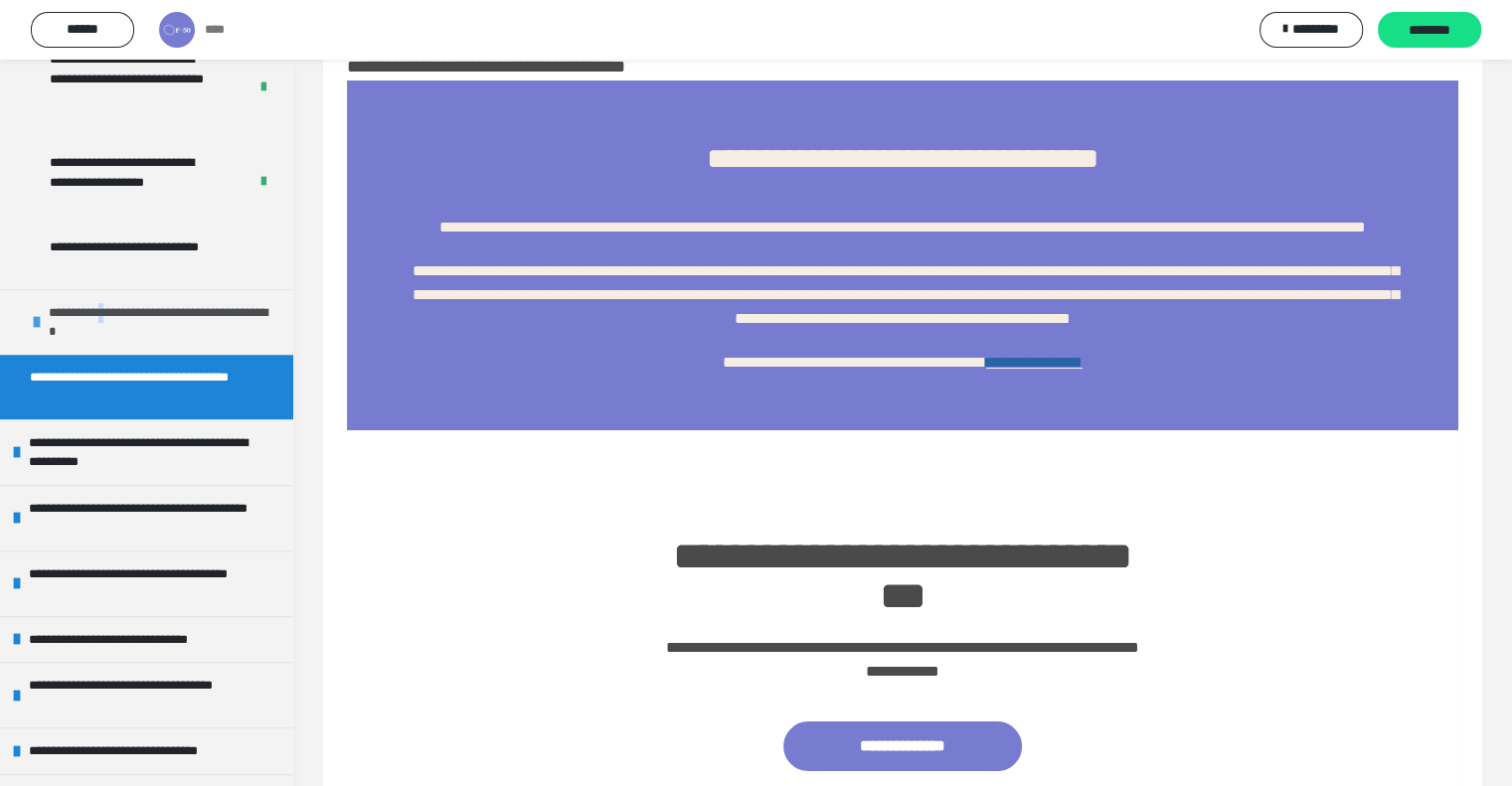 click on "**********" at bounding box center (158, 322) 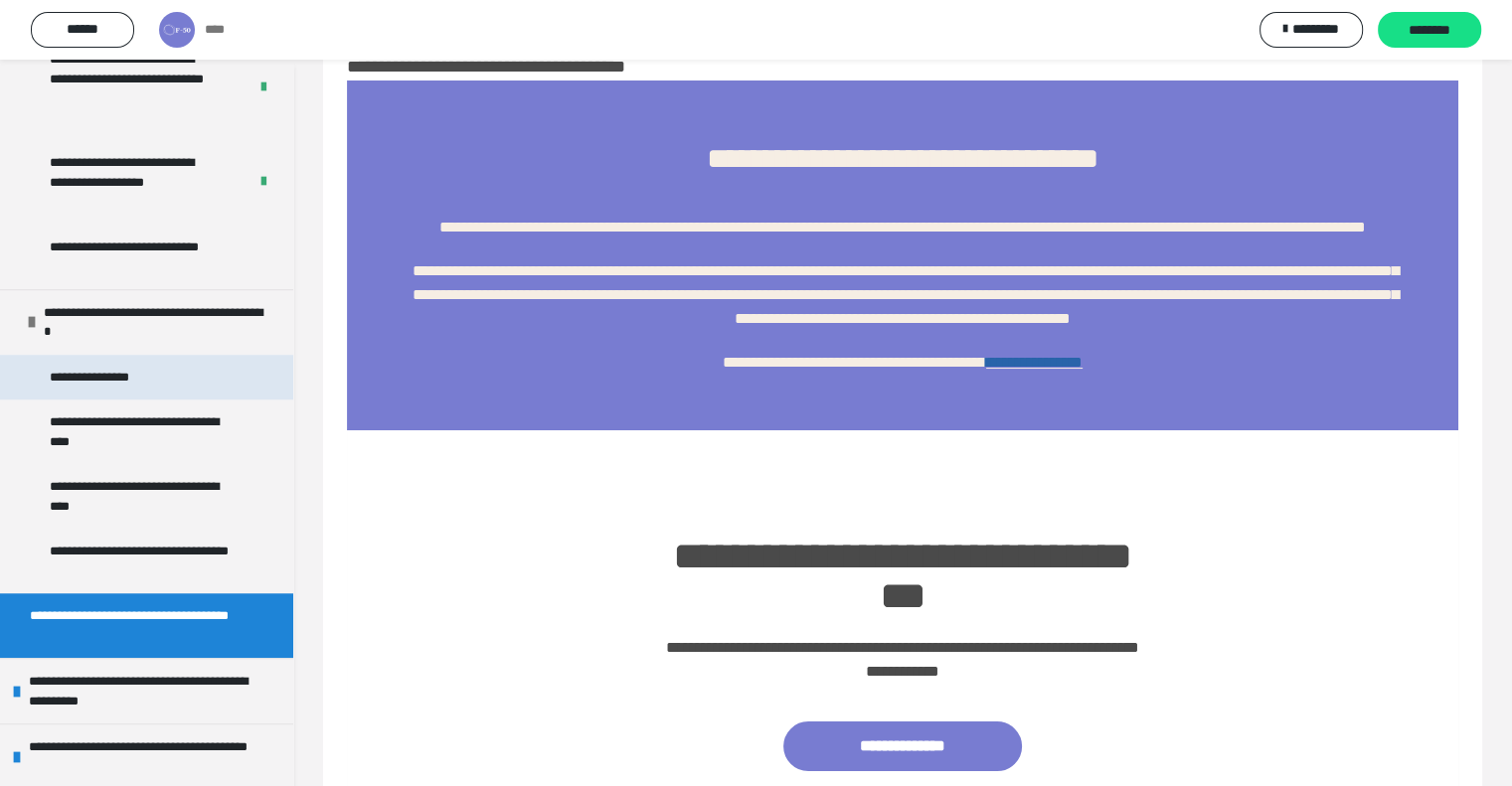 click on "**********" at bounding box center (146, 378) 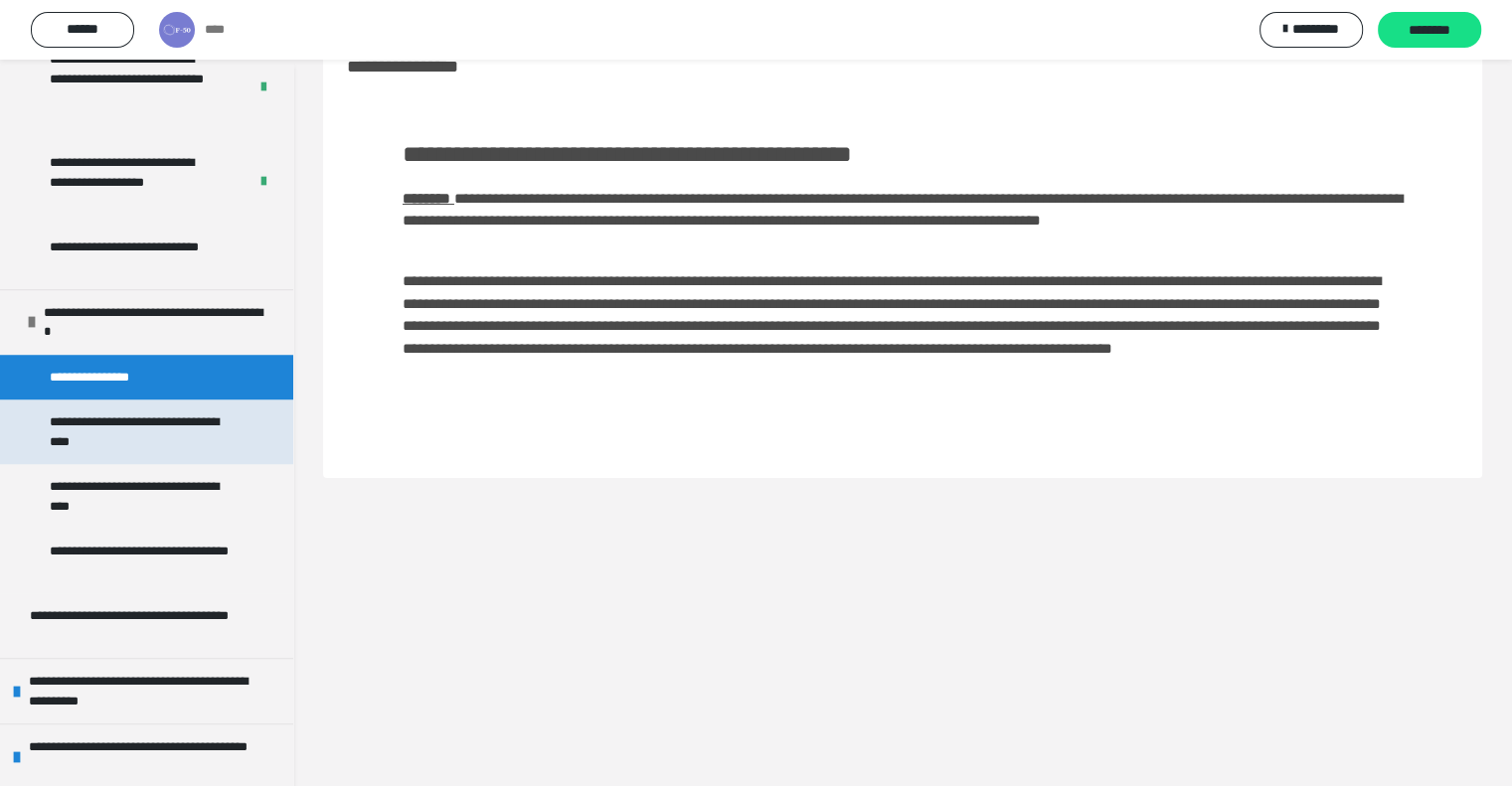 click on "**********" at bounding box center (141, 431) 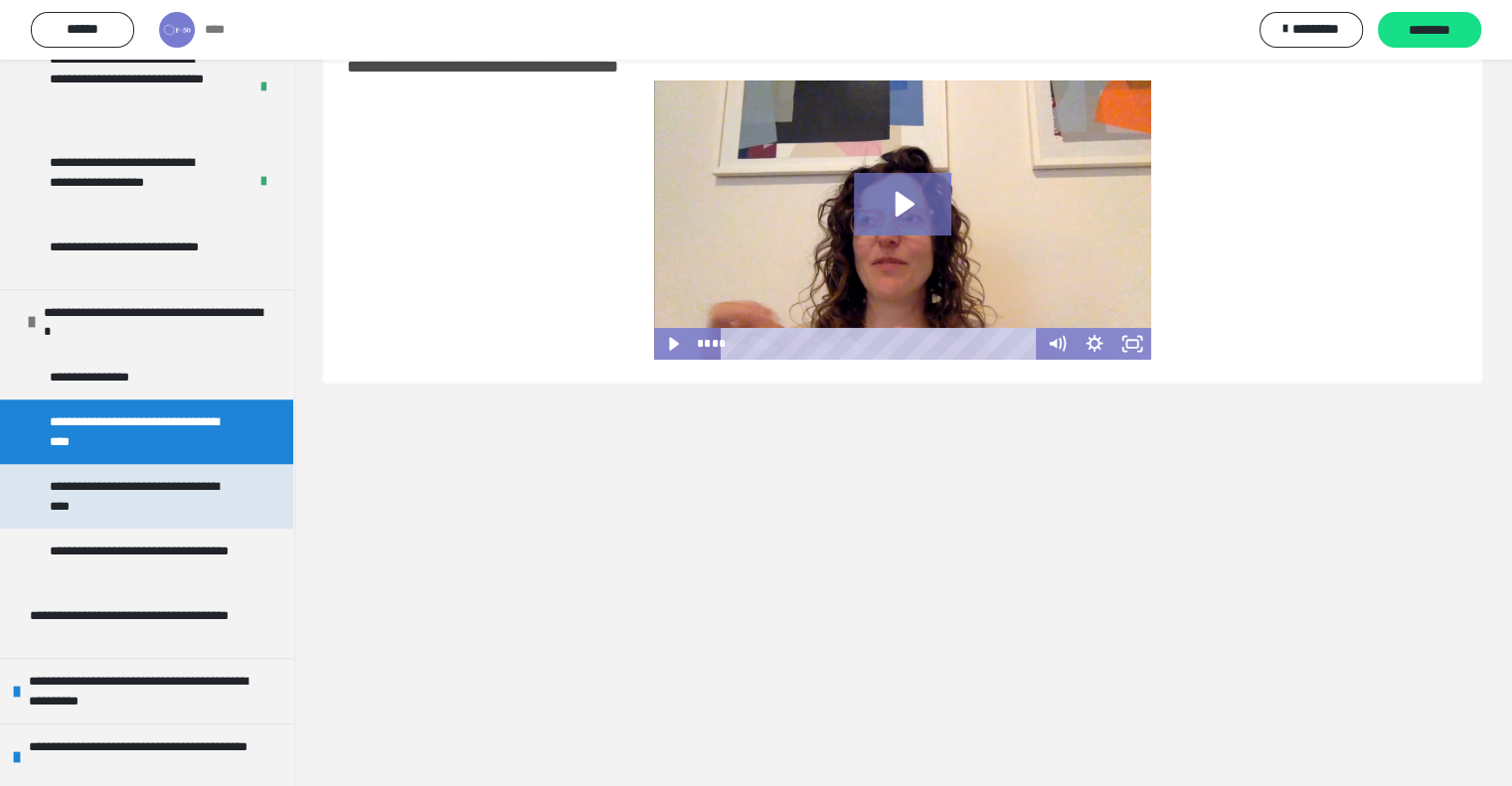 click on "**********" at bounding box center [141, 496] 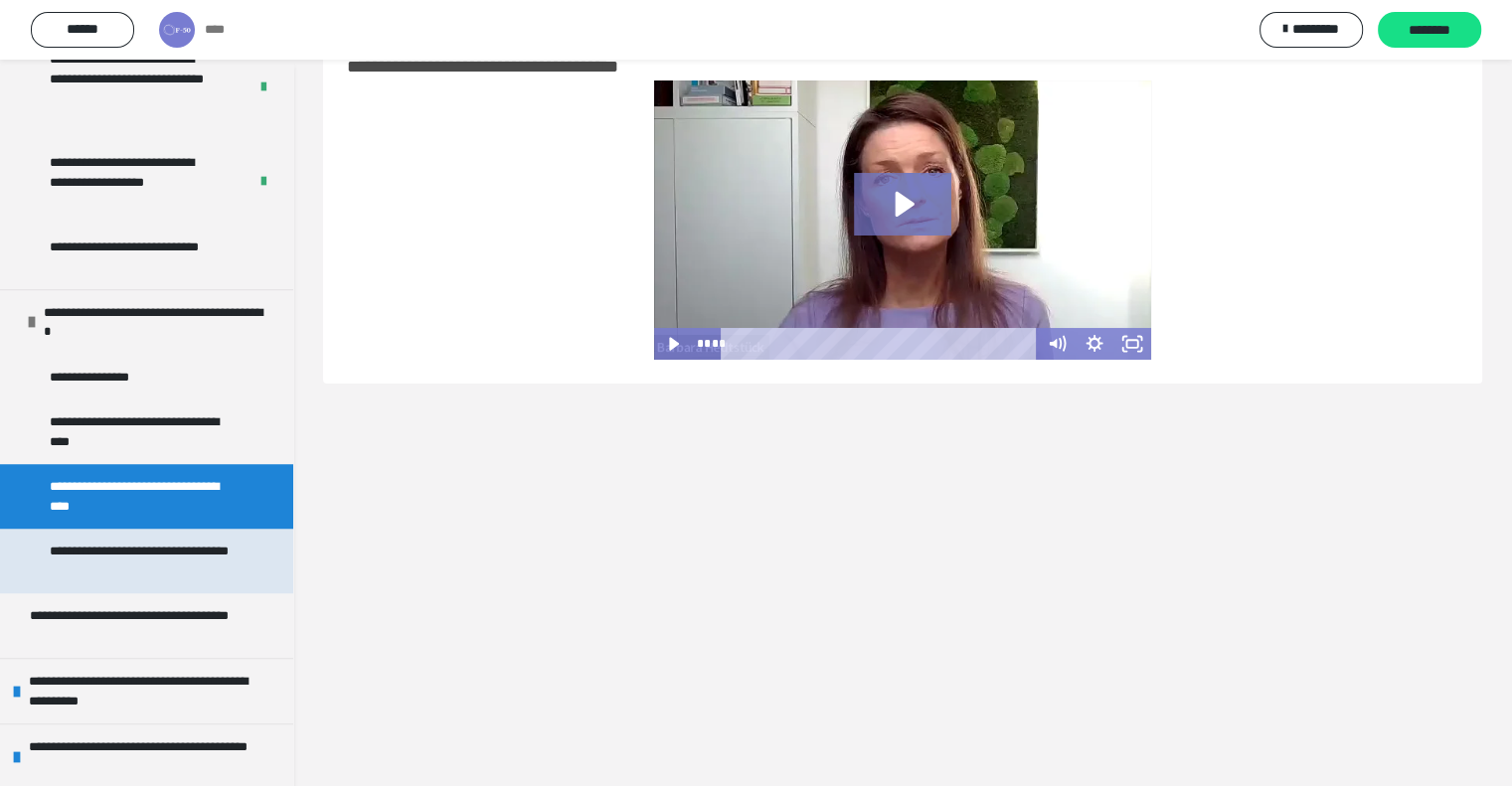 click on "**********" at bounding box center (141, 560) 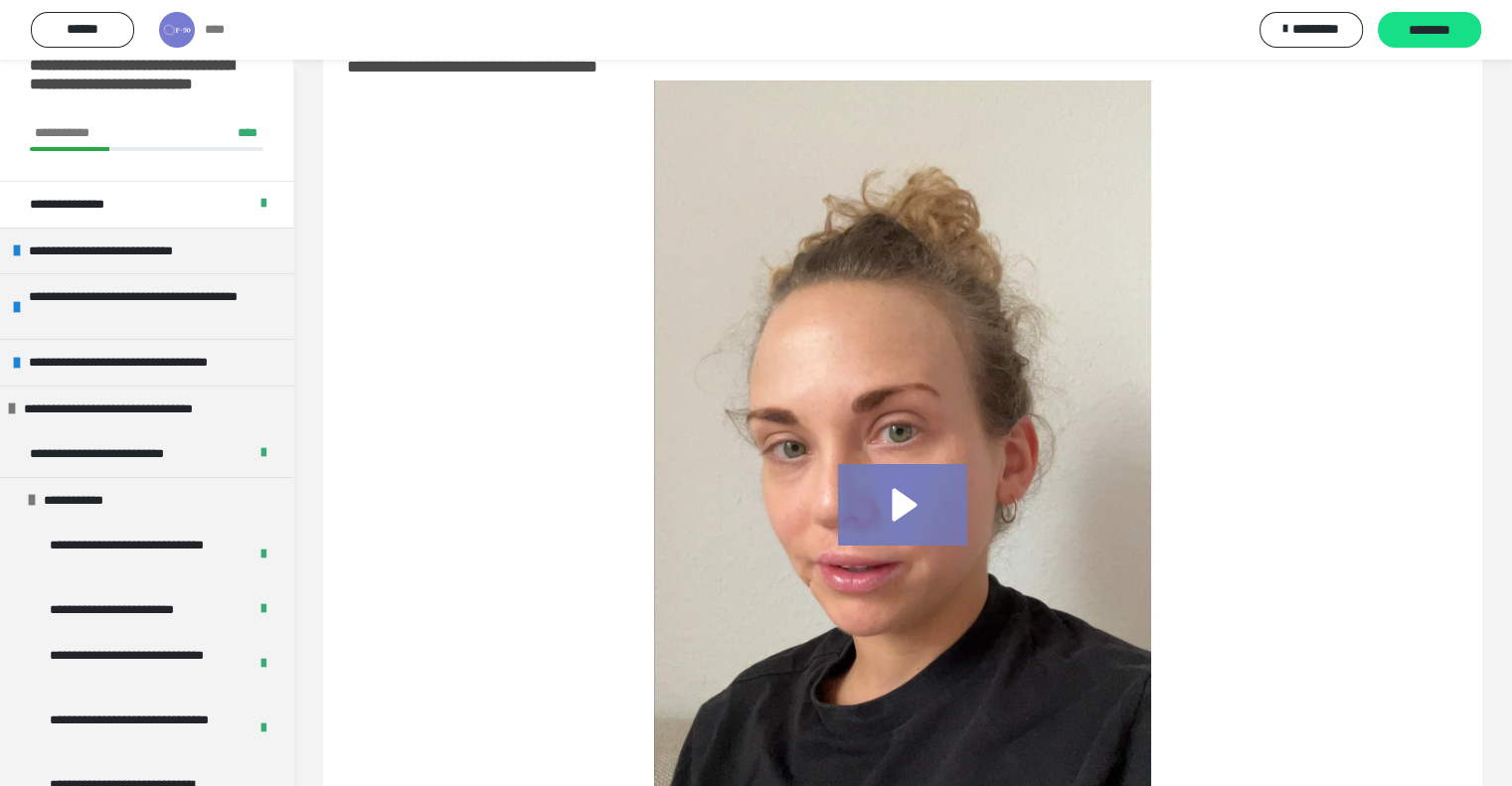 scroll, scrollTop: 0, scrollLeft: 0, axis: both 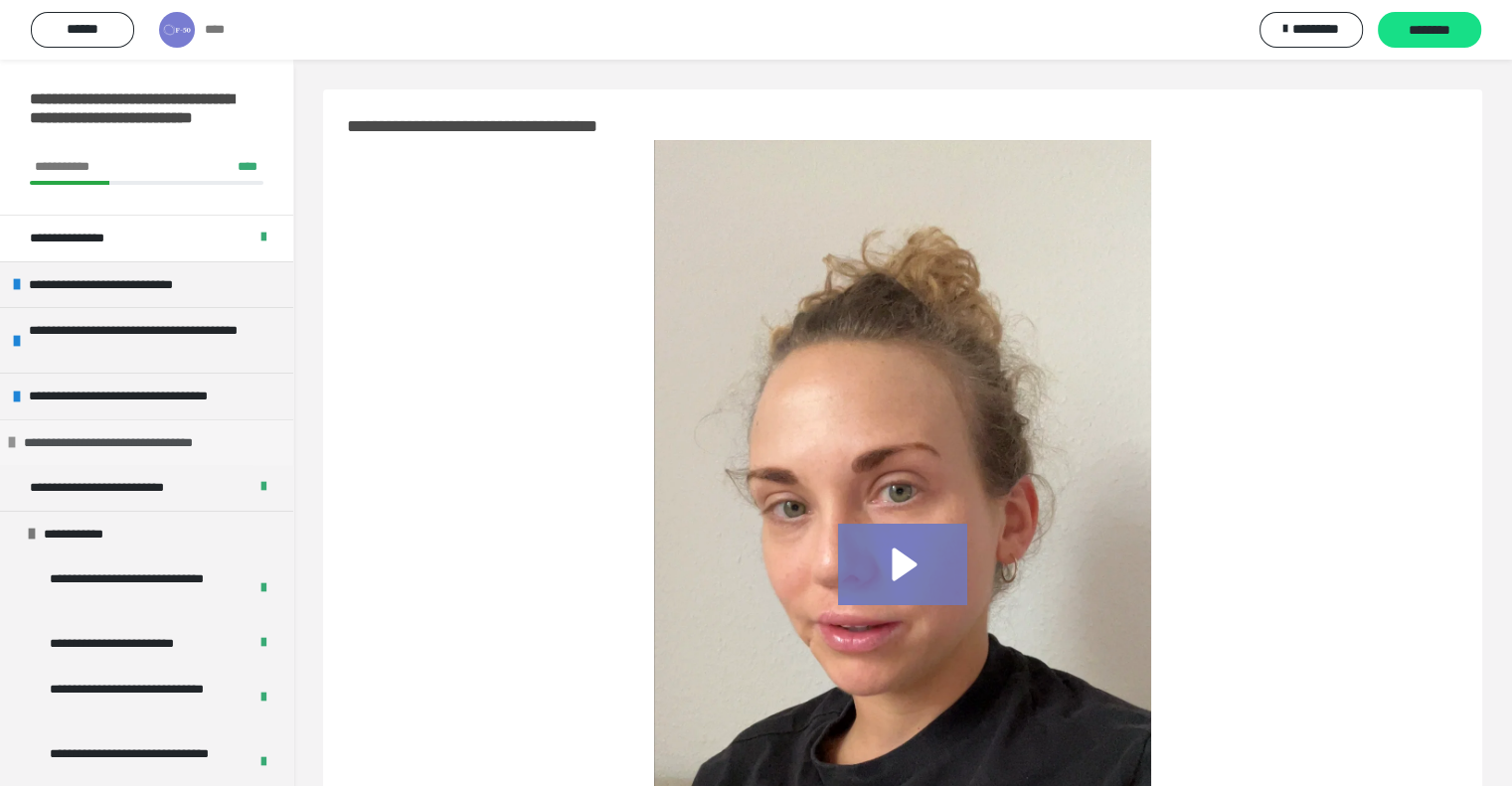 click at bounding box center [12, 442] 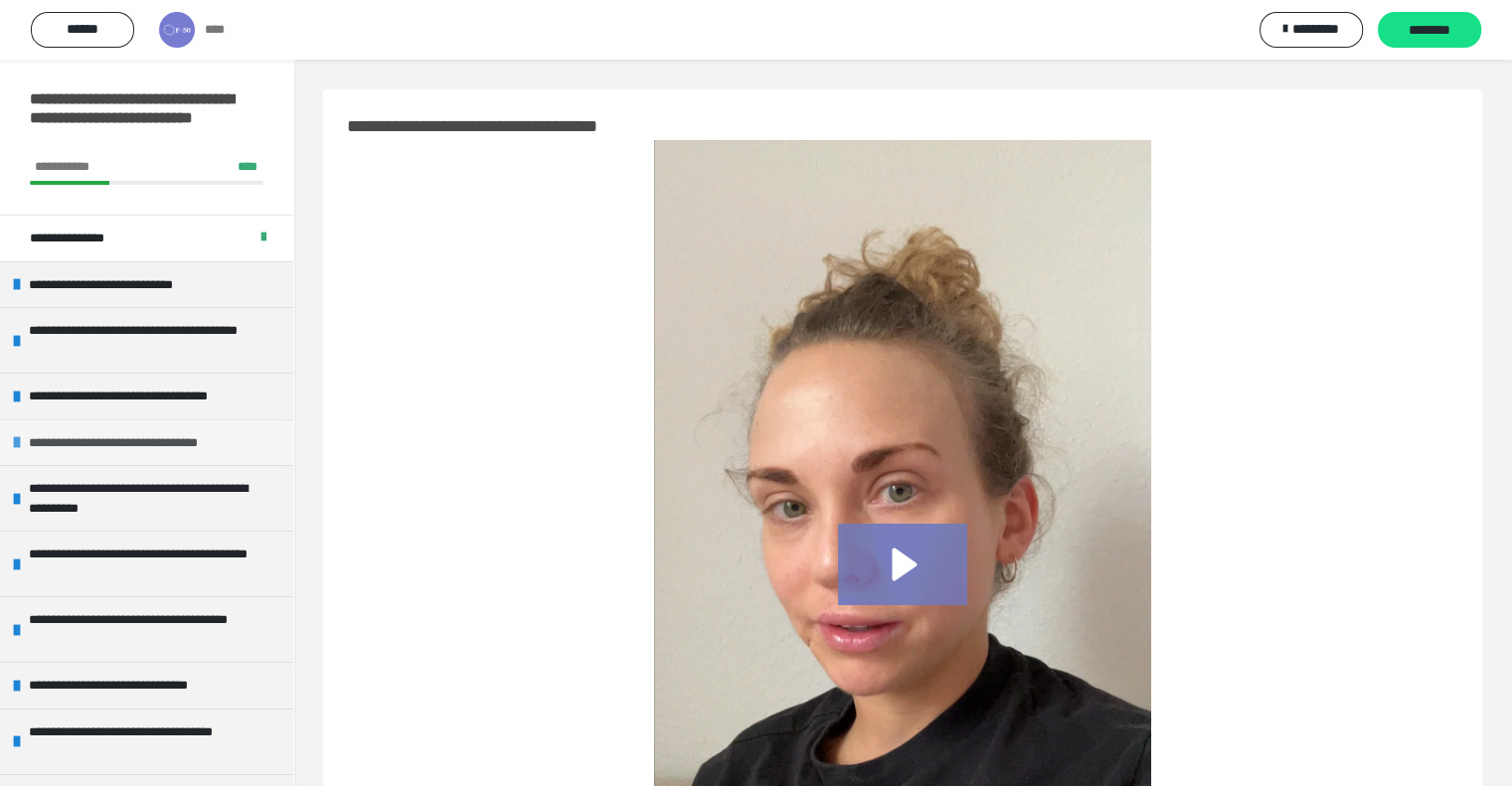 click on "**********" at bounding box center (142, 443) 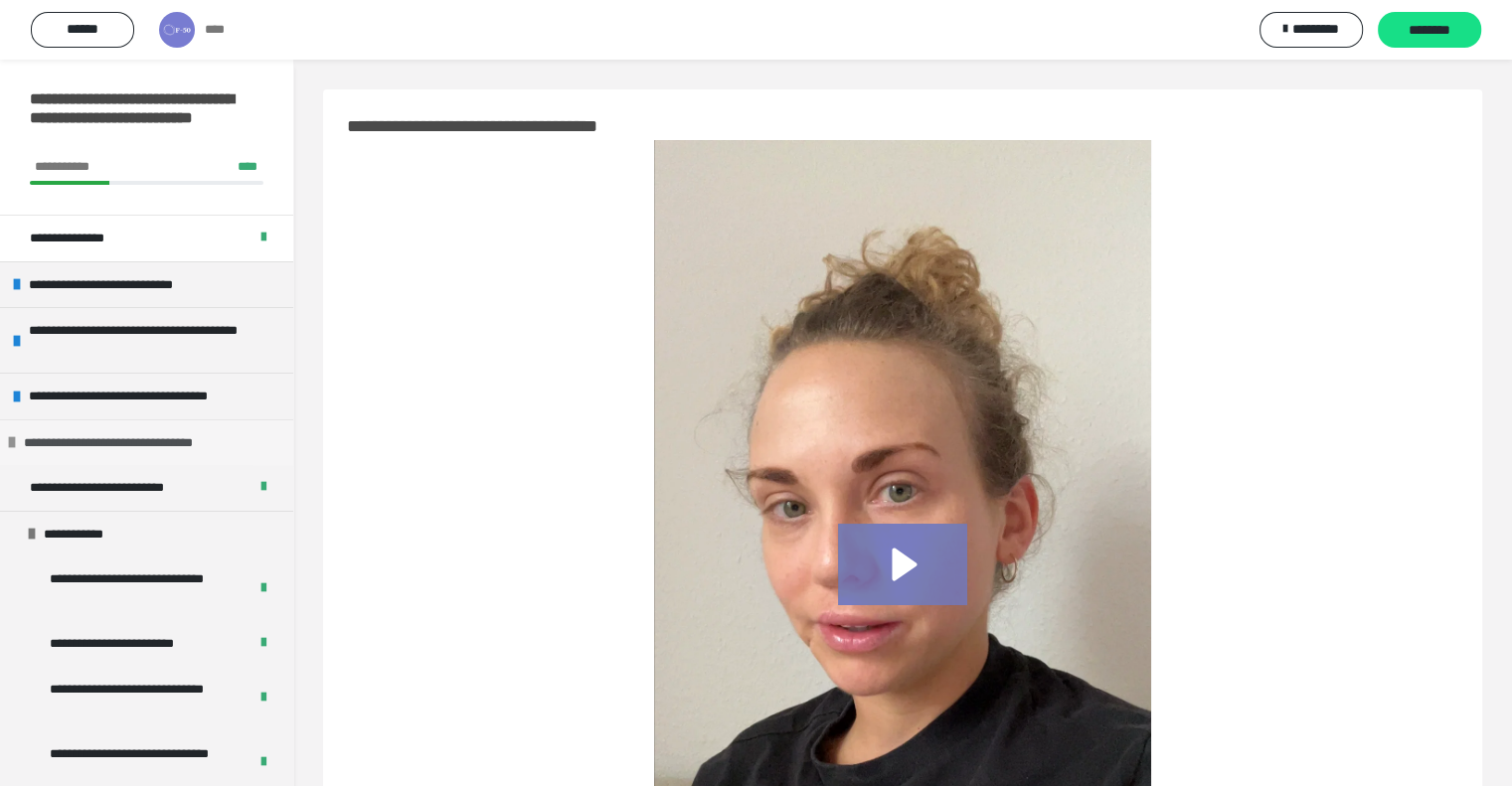 click on "**********" at bounding box center (137, 443) 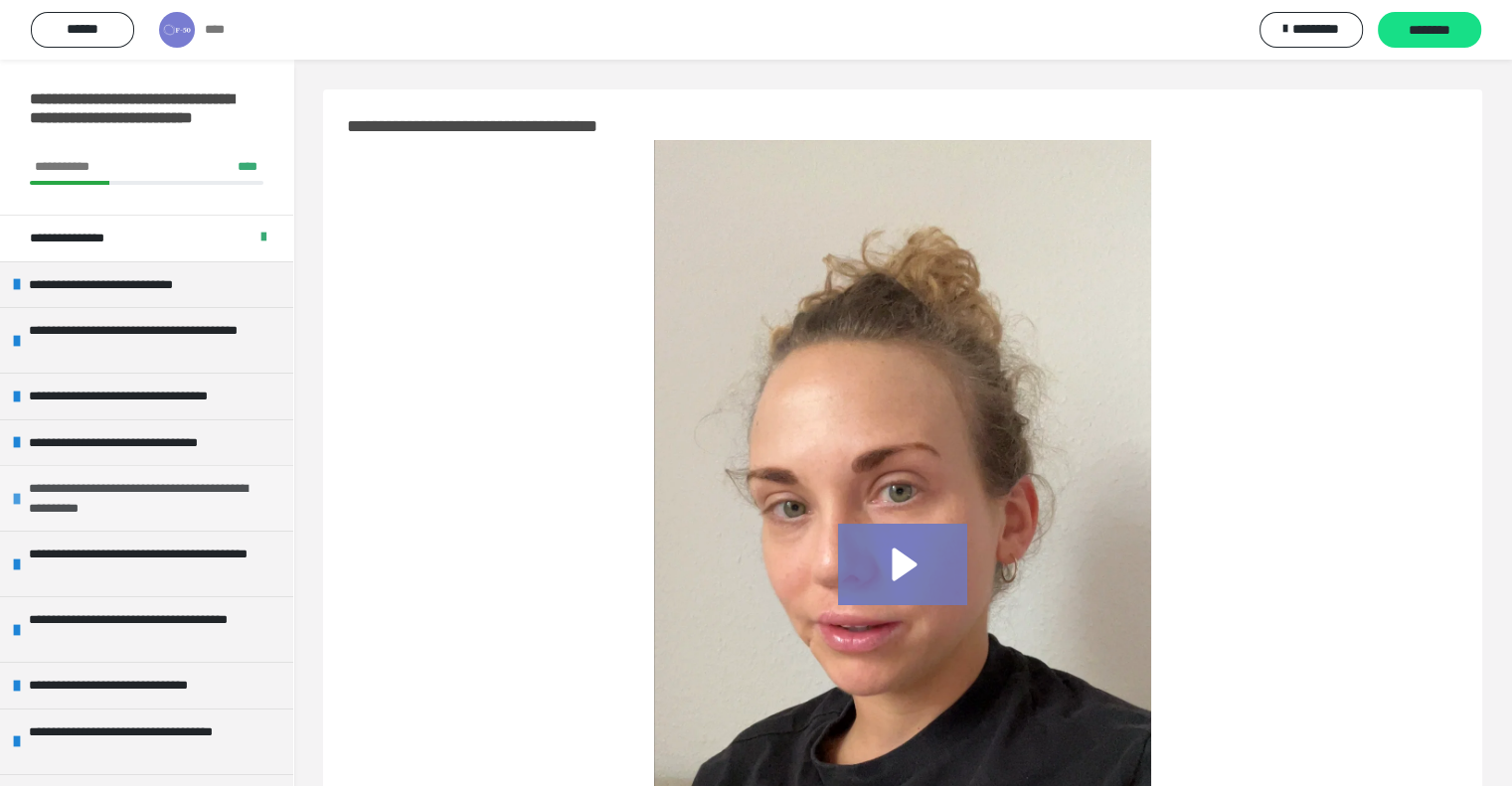 click on "**********" at bounding box center (148, 498) 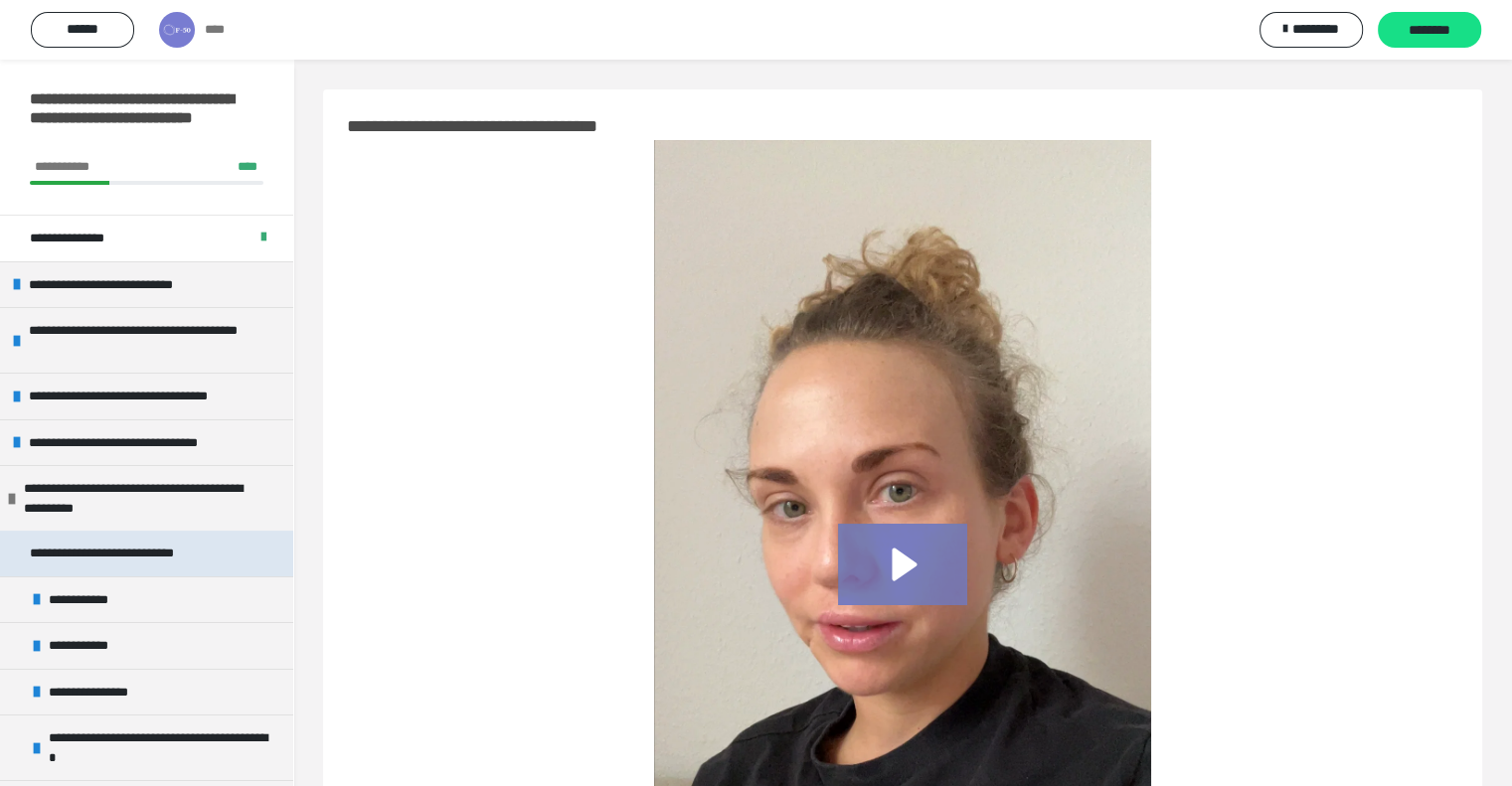 click on "**********" at bounding box center (121, 553) 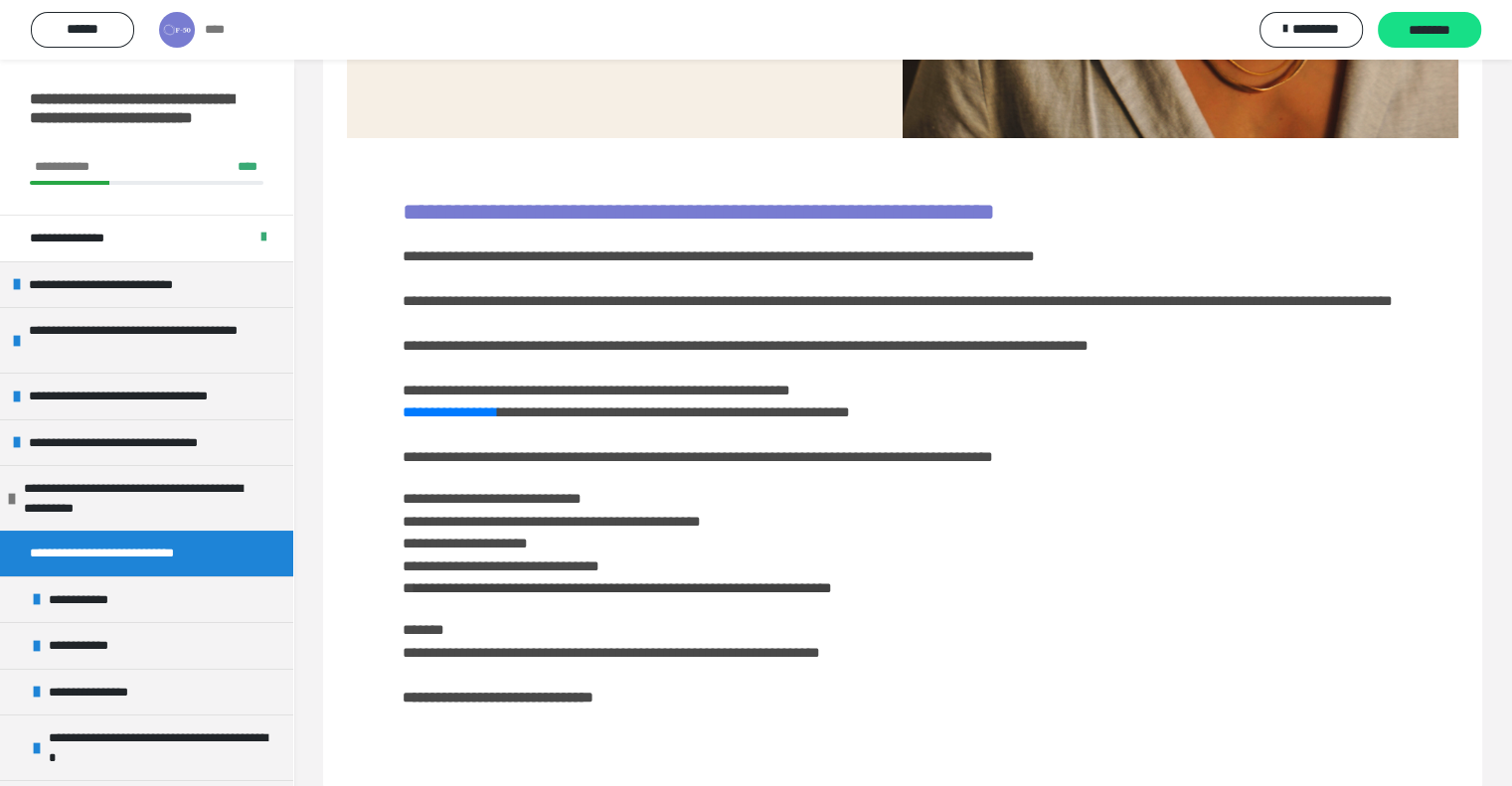 scroll, scrollTop: 611, scrollLeft: 0, axis: vertical 